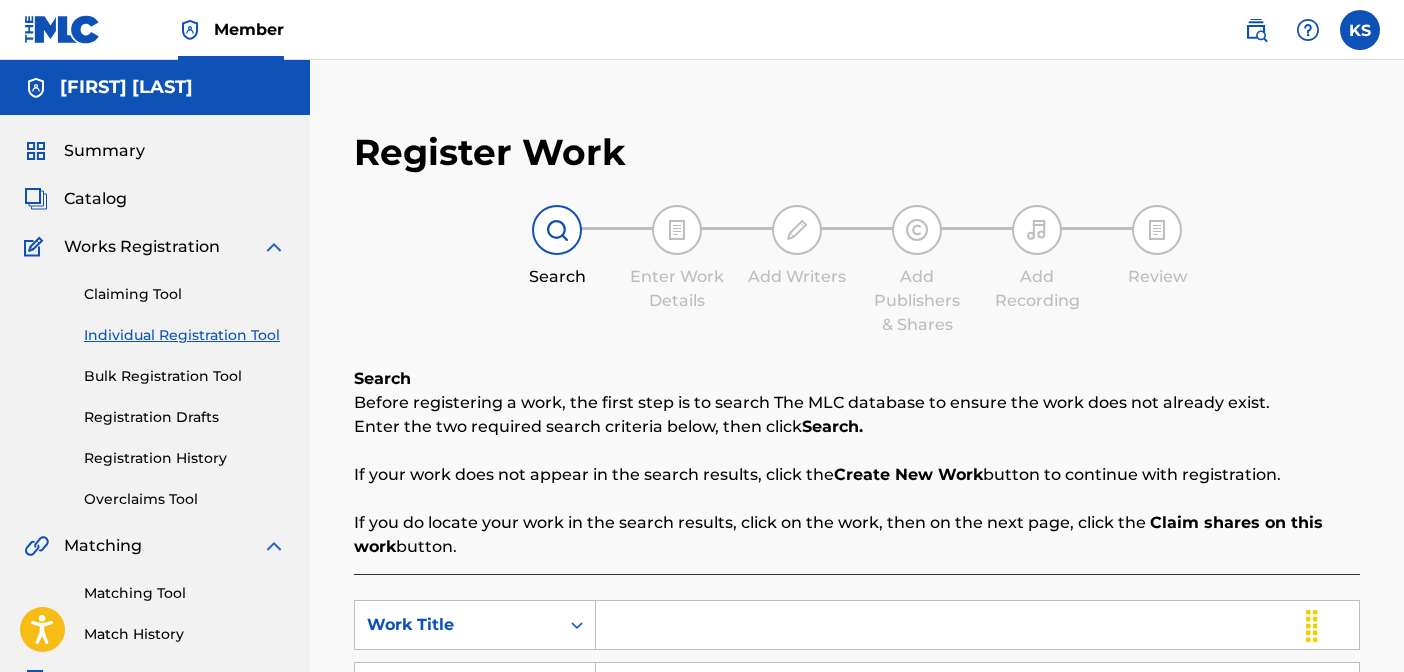 scroll, scrollTop: 0, scrollLeft: 0, axis: both 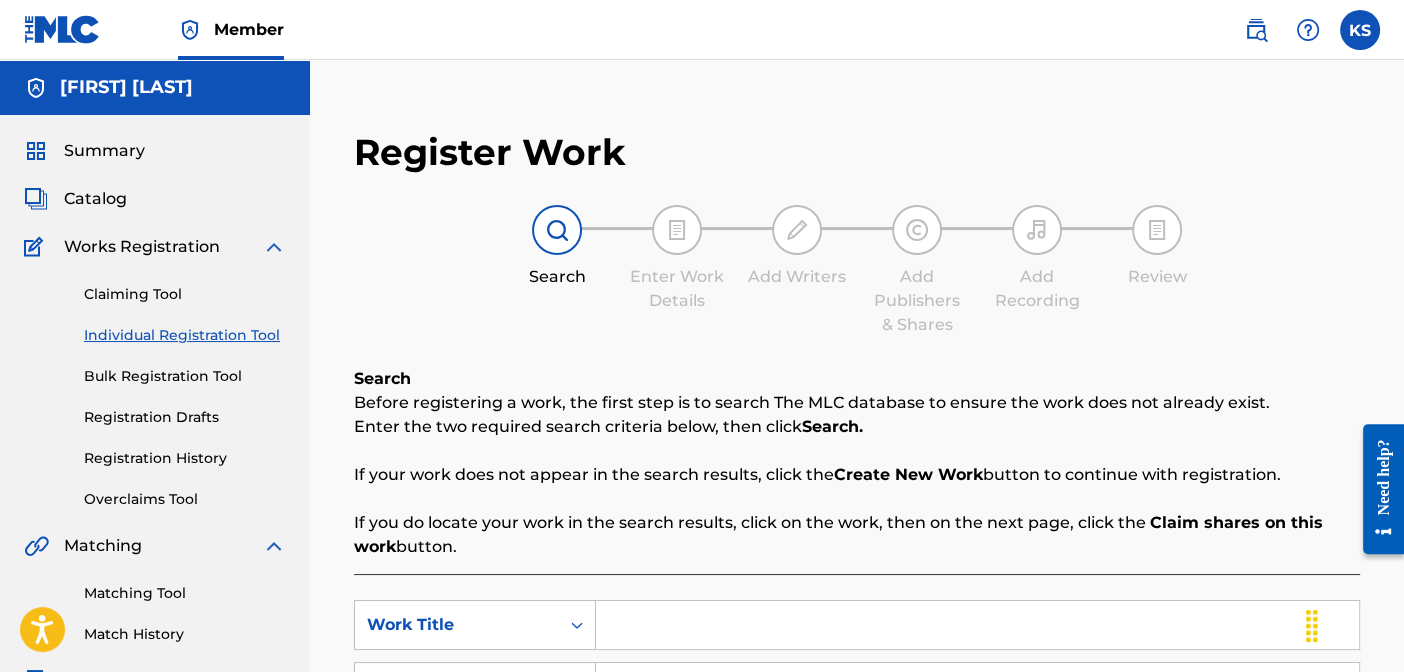 click on "Catalog" at bounding box center (155, 199) 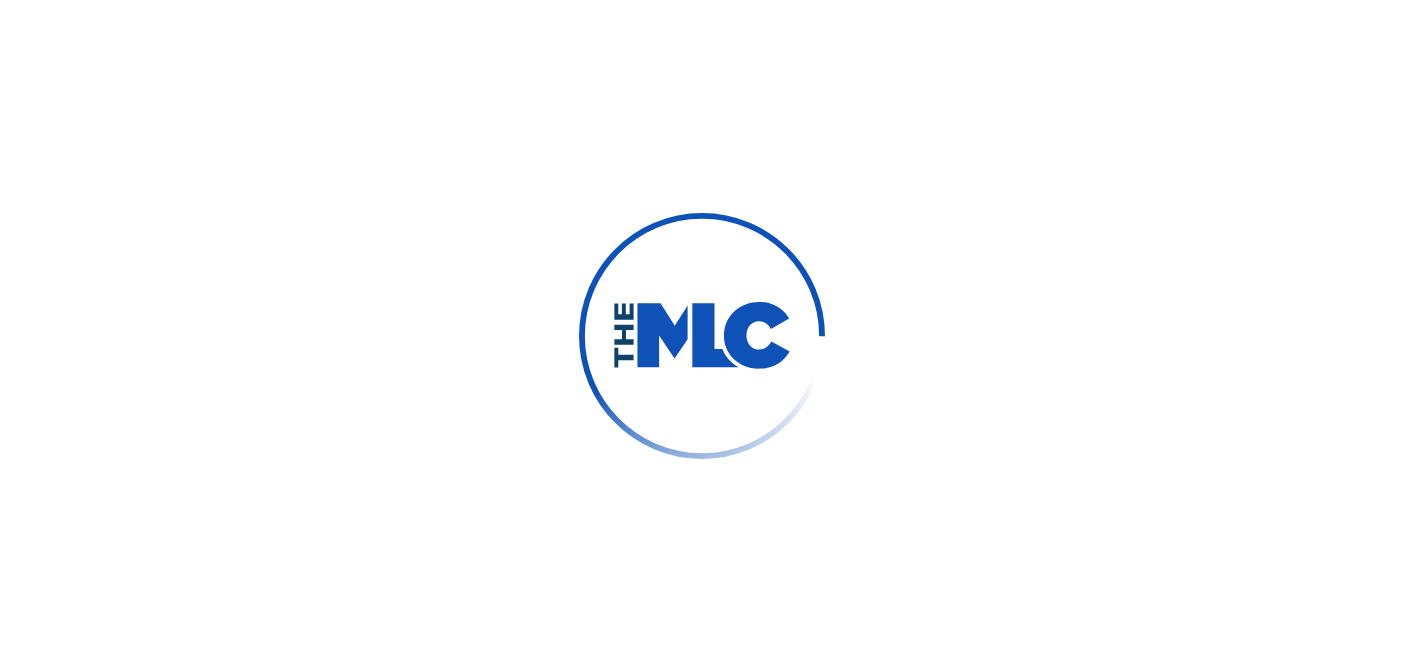 scroll, scrollTop: 0, scrollLeft: 0, axis: both 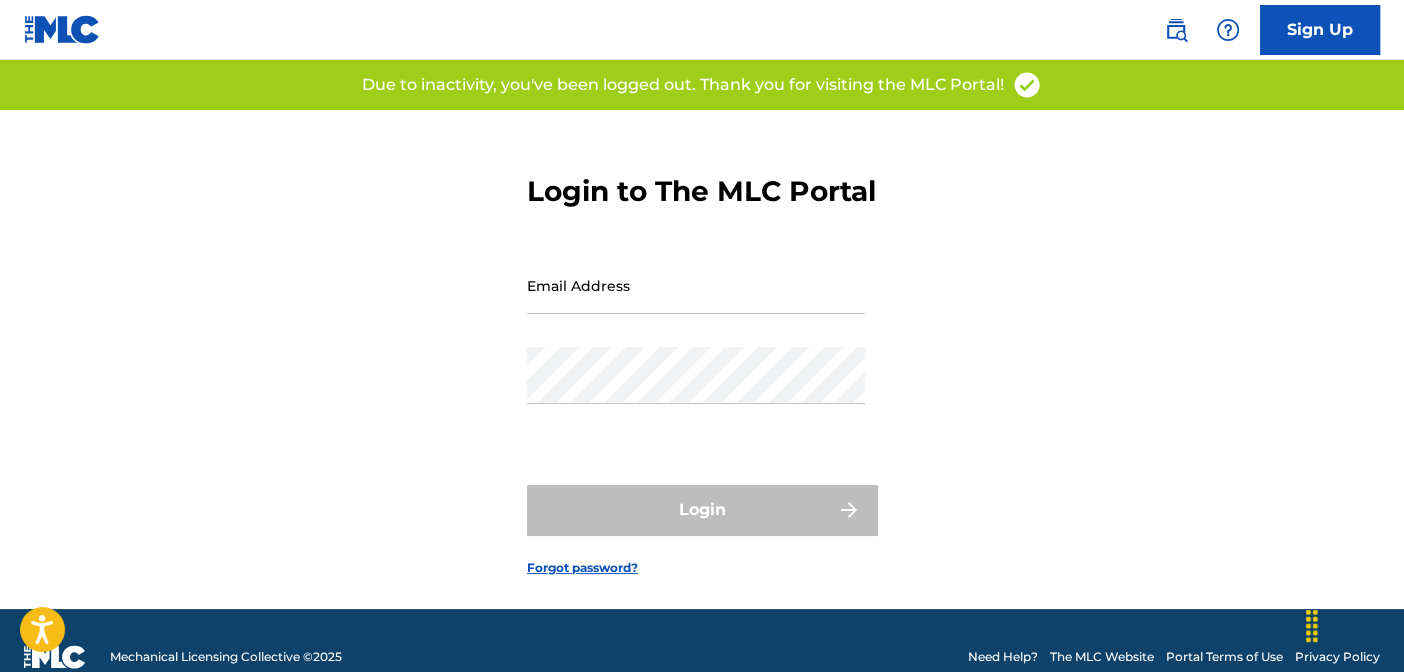 type on "[FIRST][LAST]@[EXAMPLE_DOMAIN].com" 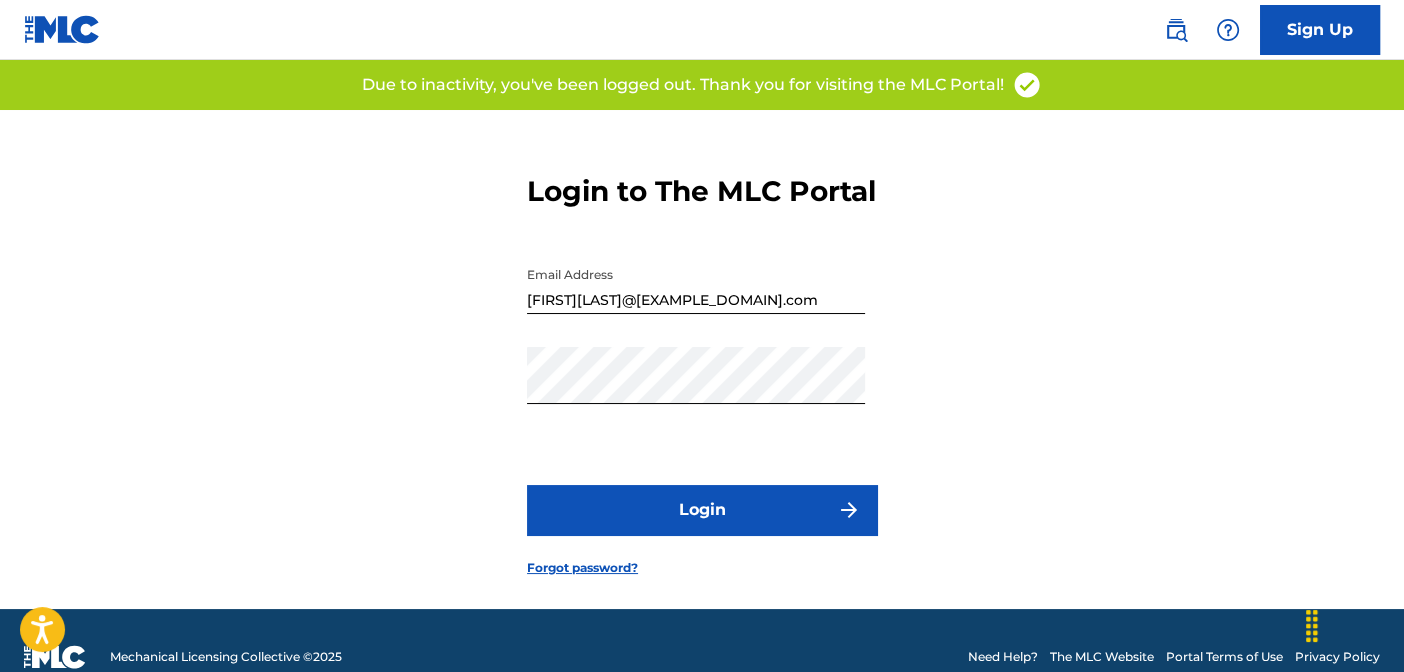 click on "Login" at bounding box center [702, 510] 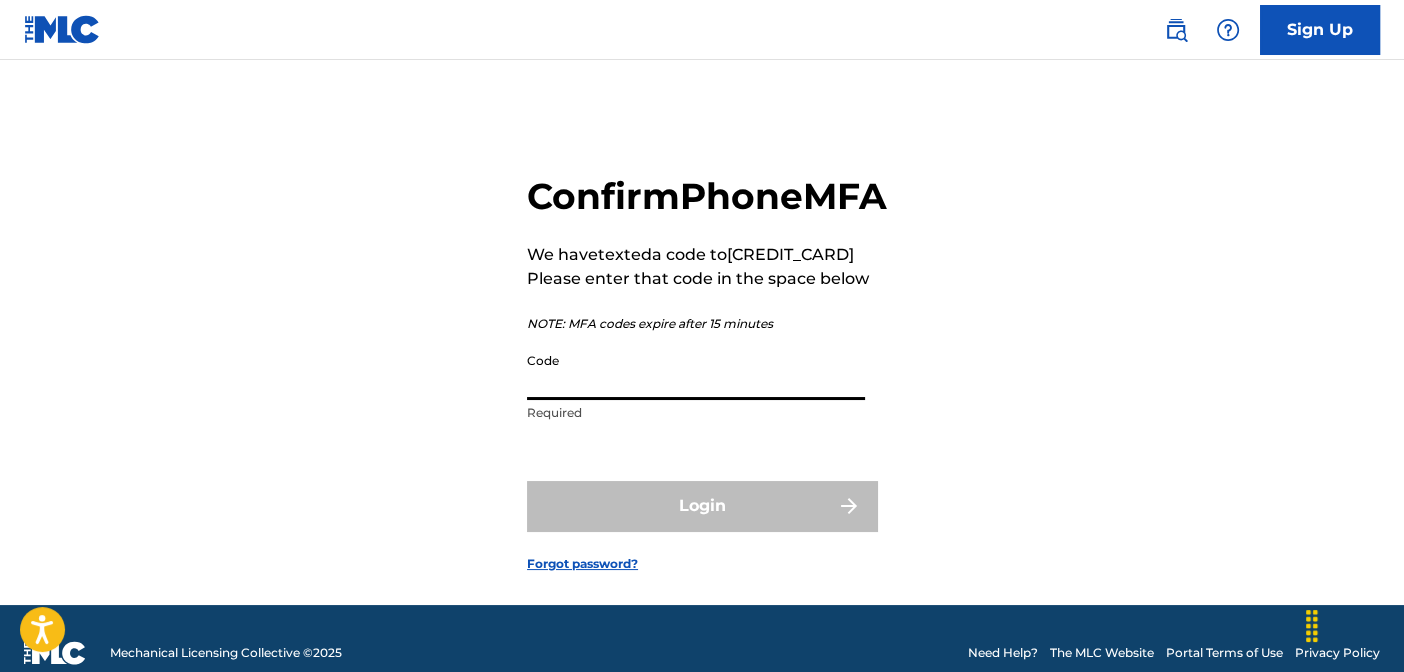 click on "Code" at bounding box center (696, 371) 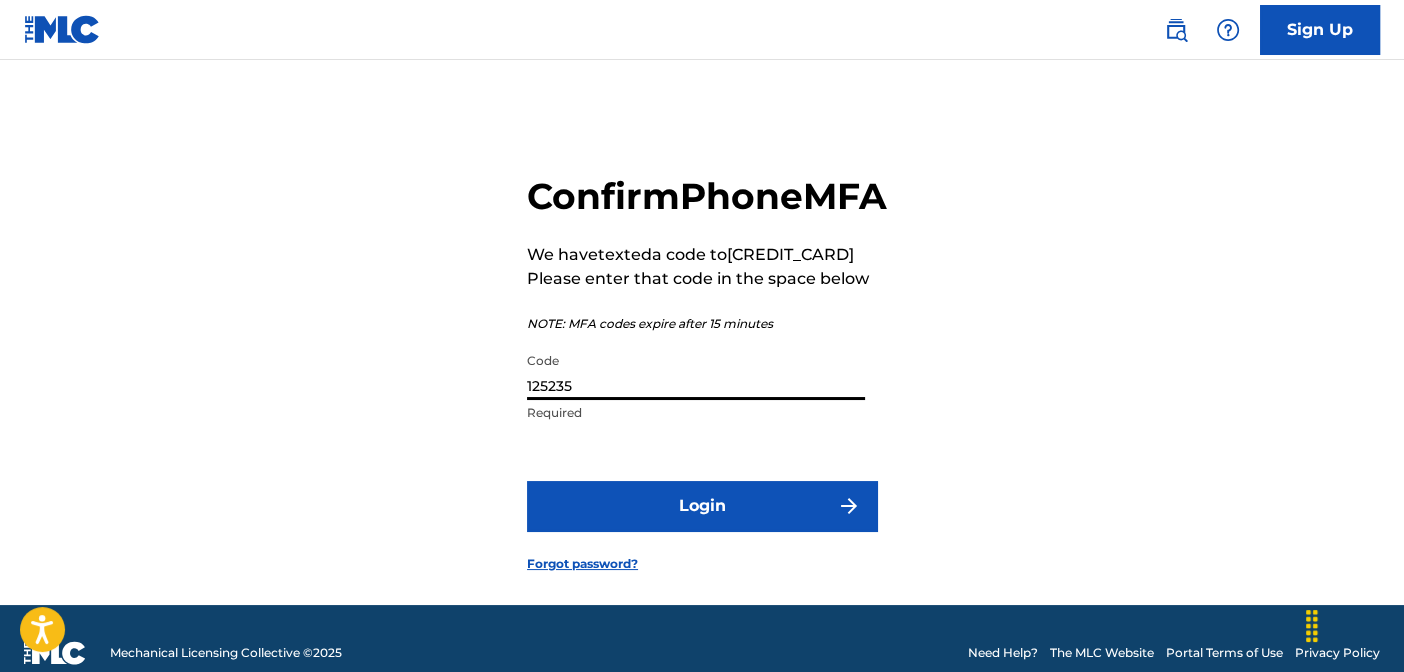 type on "125235" 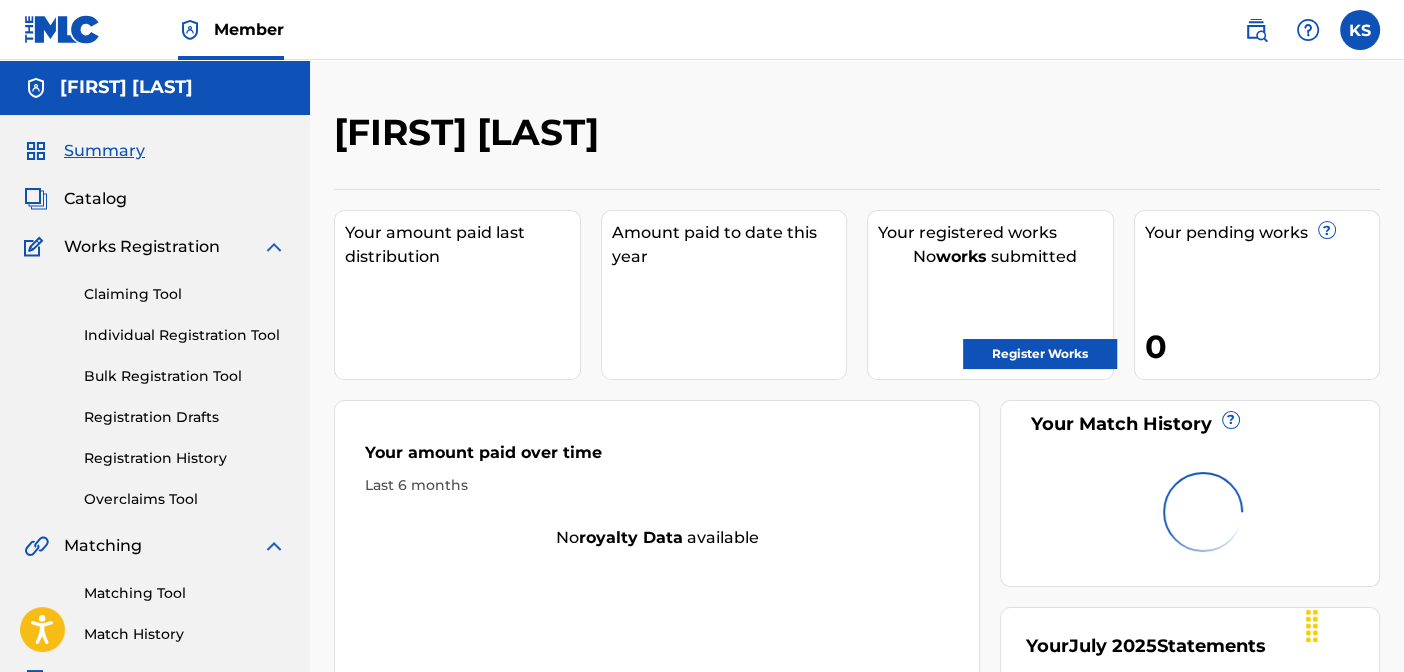 scroll, scrollTop: 0, scrollLeft: 0, axis: both 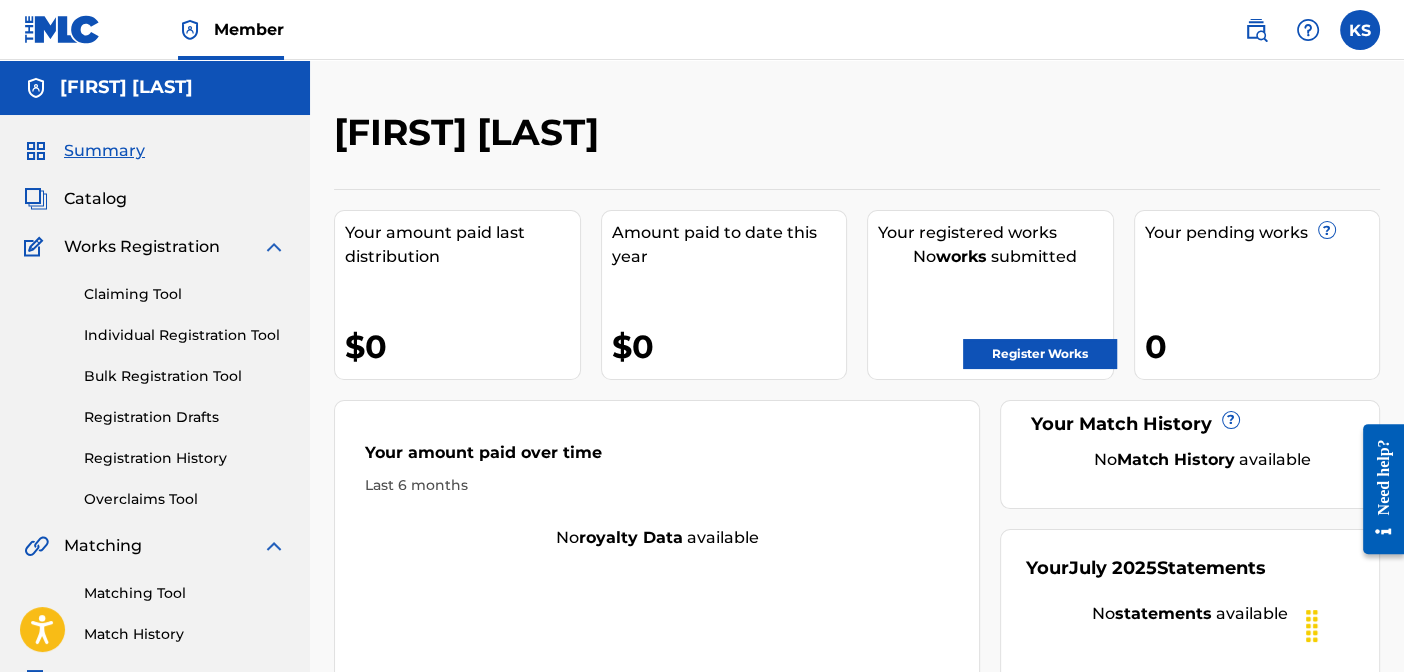 click on "Register Works" at bounding box center [1040, 354] 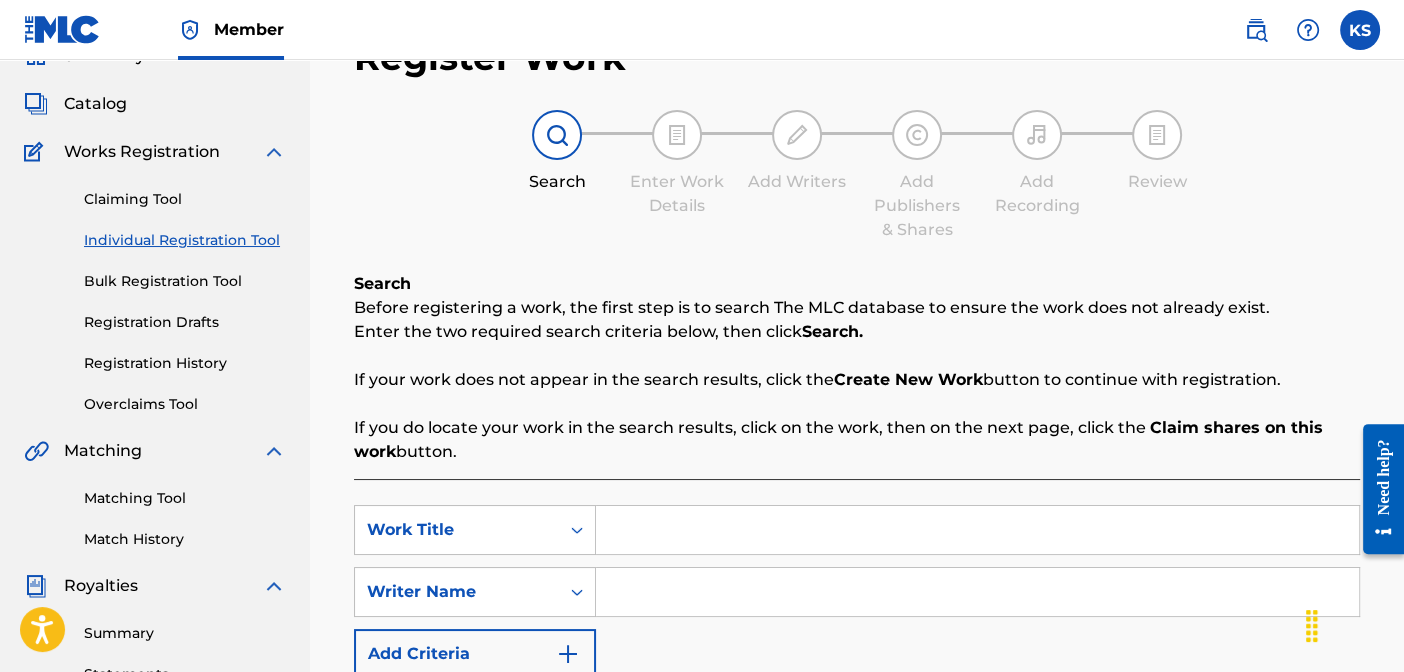 scroll, scrollTop: 299, scrollLeft: 0, axis: vertical 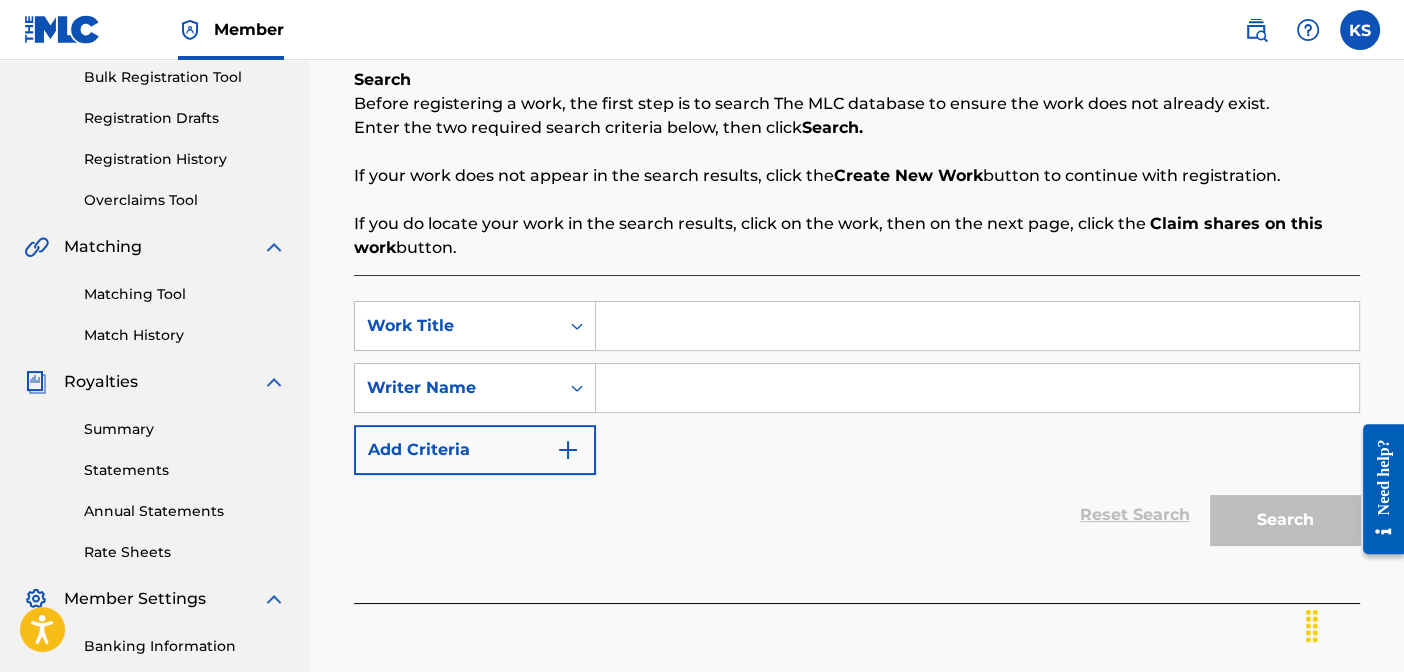 click at bounding box center (977, 326) 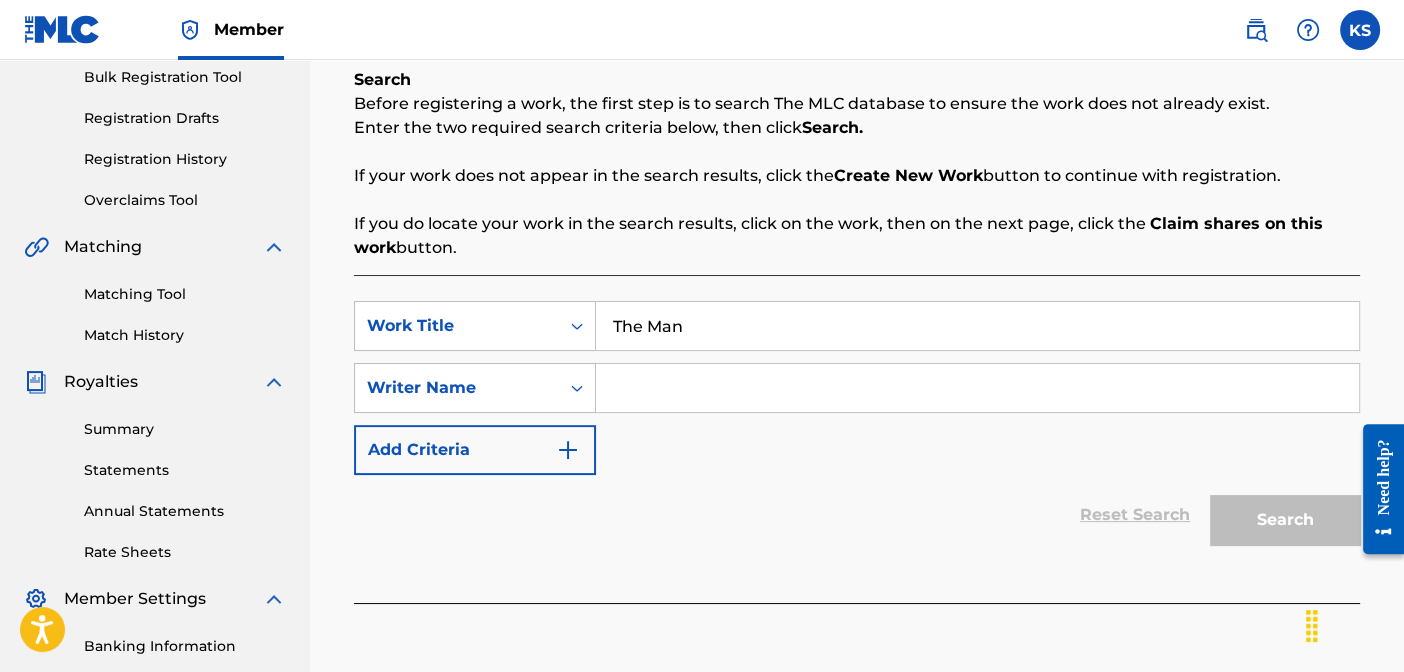 type on "The Man" 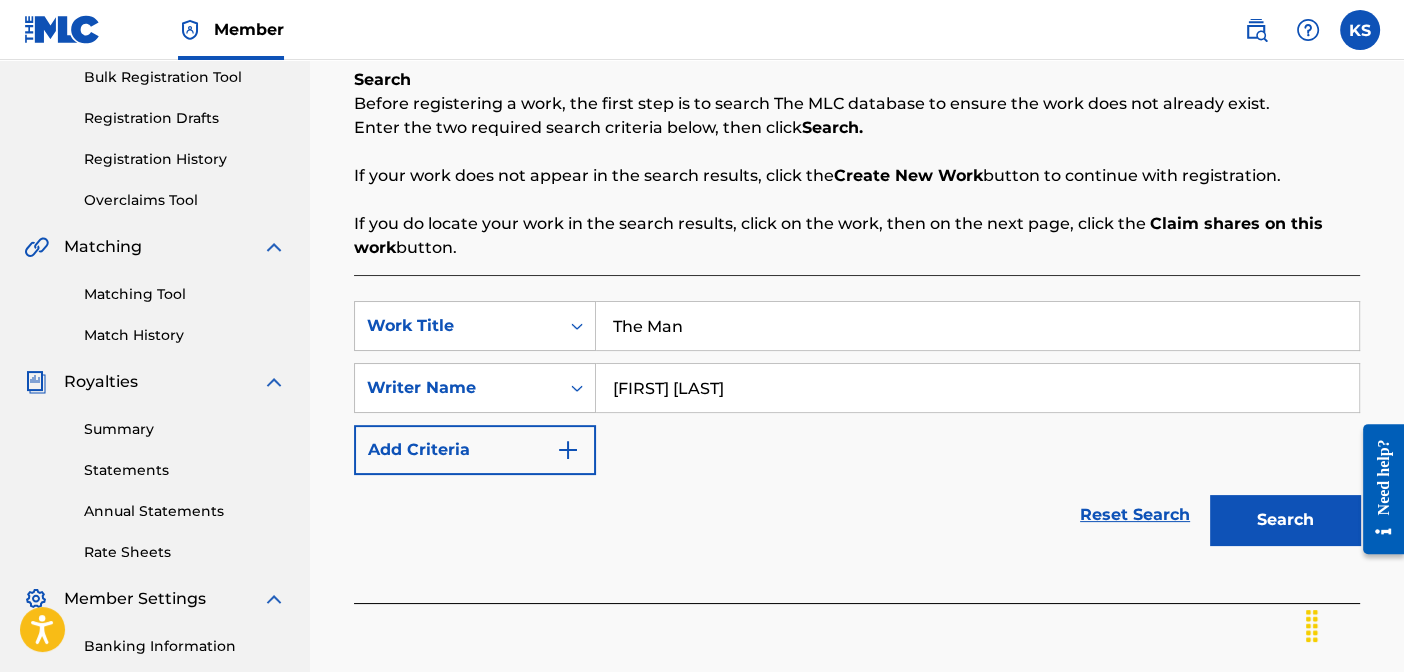 click on "Search" at bounding box center [1285, 520] 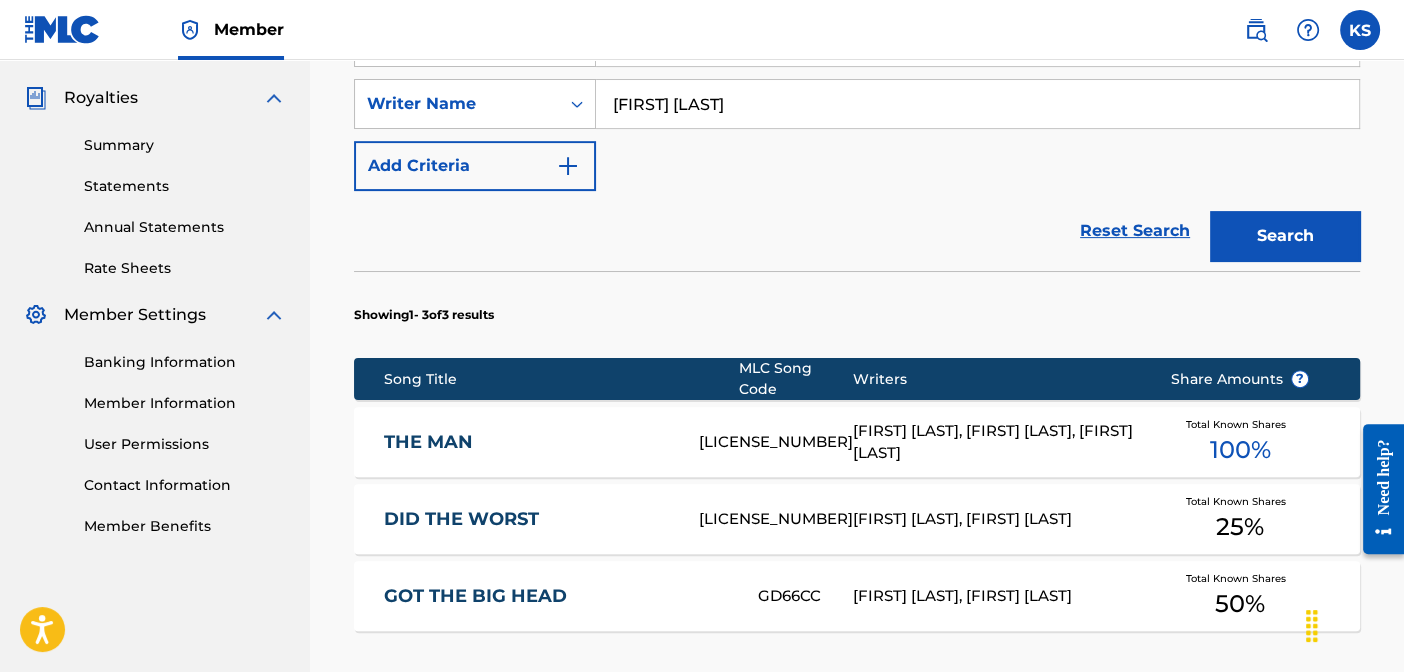 scroll, scrollTop: 599, scrollLeft: 0, axis: vertical 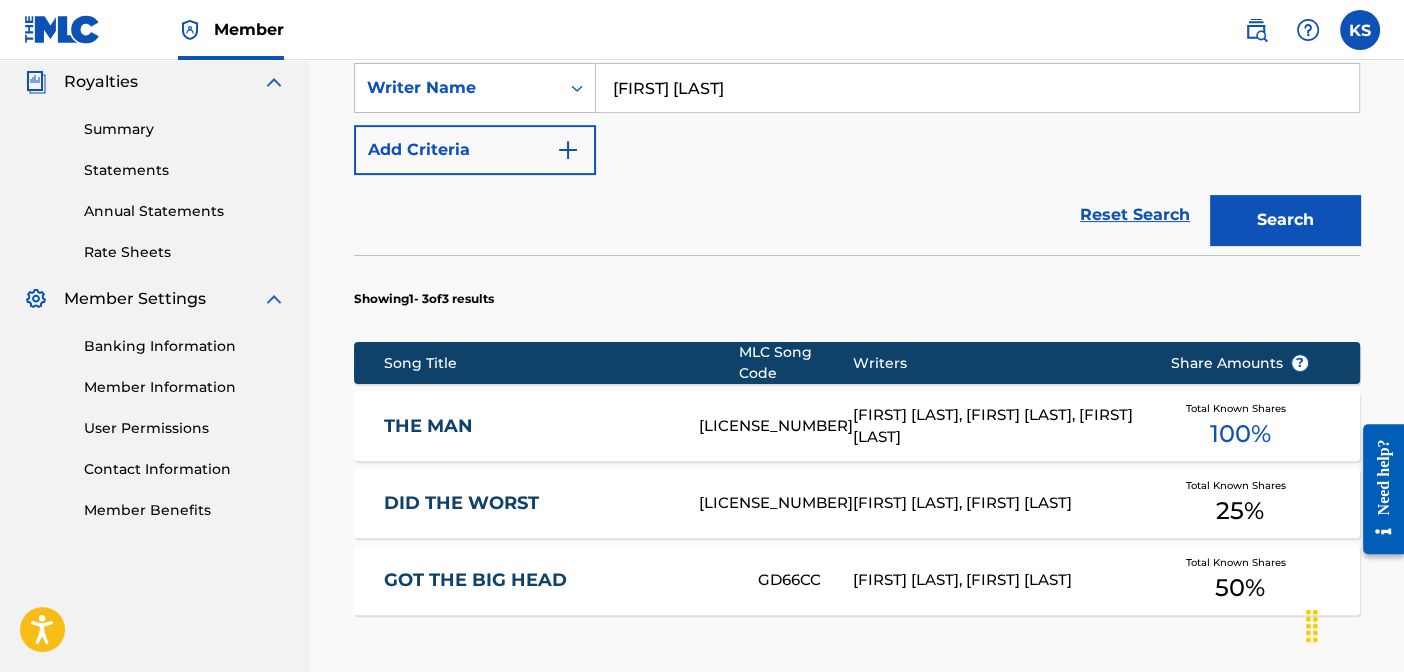 click on "XAVIER LANDUM, KELUN SIMMONS, DAVID HAYES" at bounding box center (996, 426) 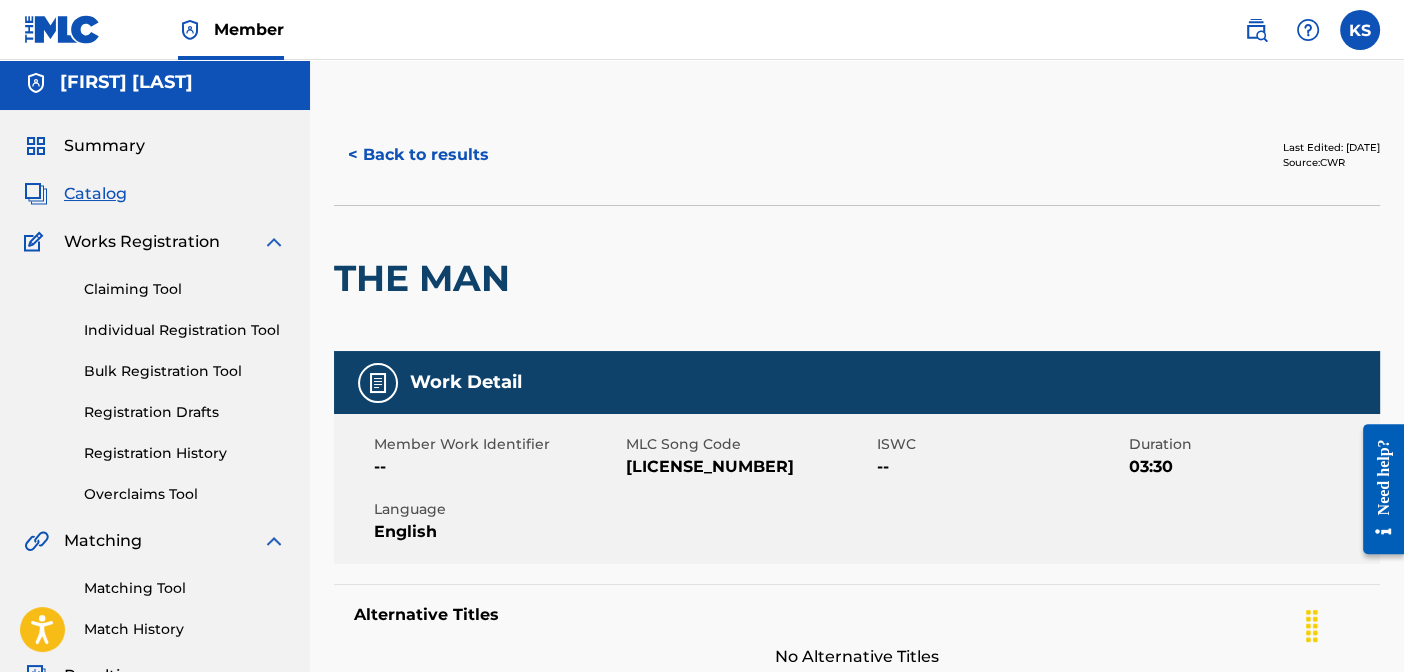 scroll, scrollTop: 0, scrollLeft: 0, axis: both 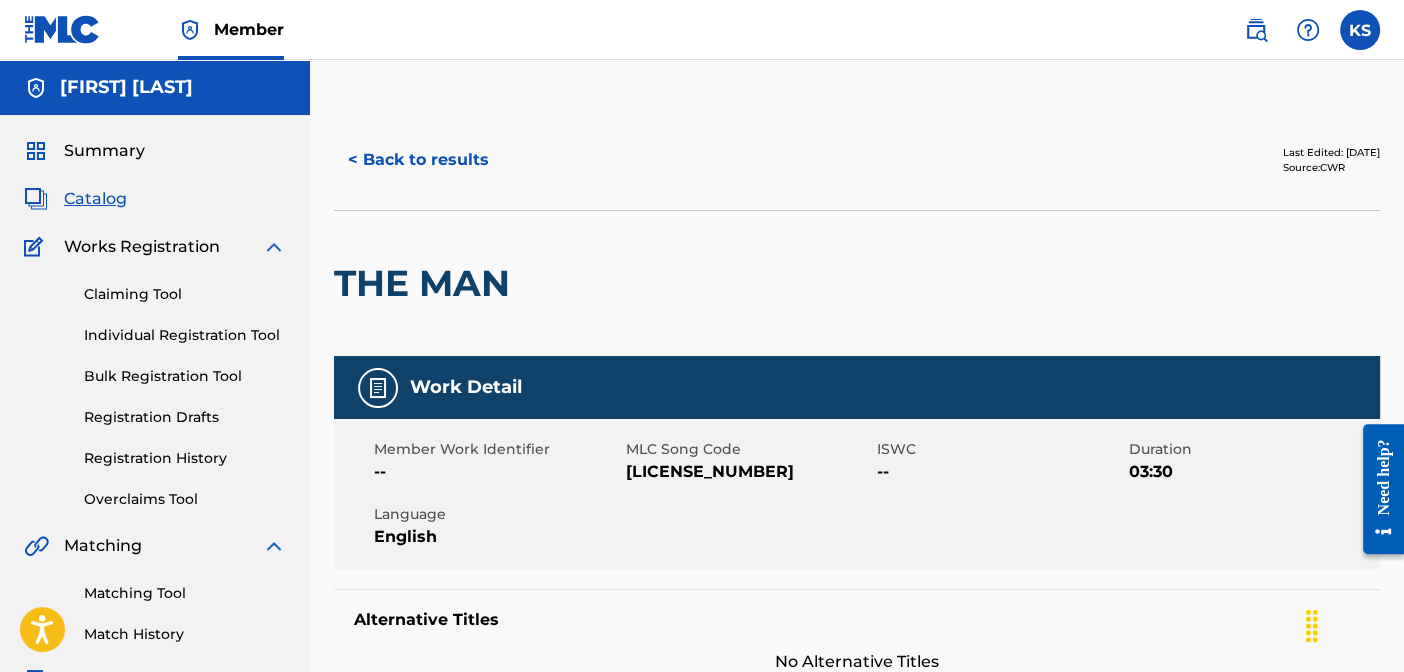 click on "Claiming Tool" at bounding box center (185, 294) 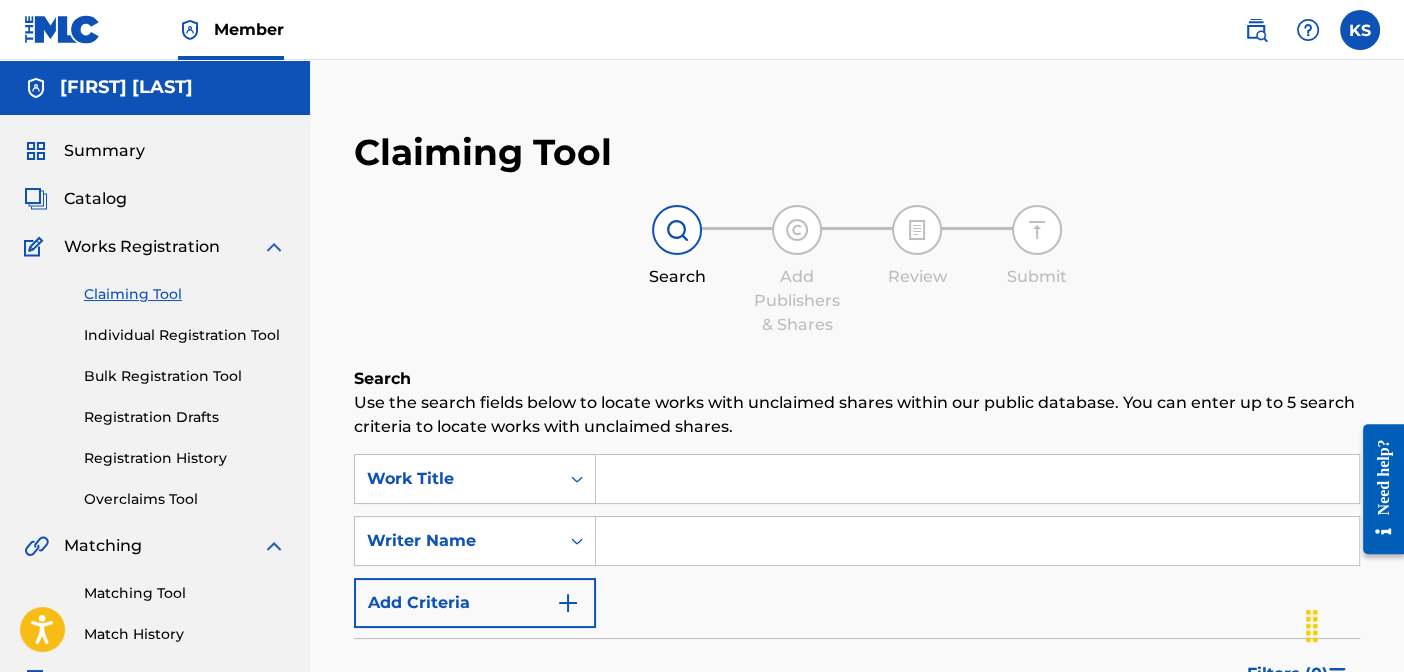 click at bounding box center [977, 479] 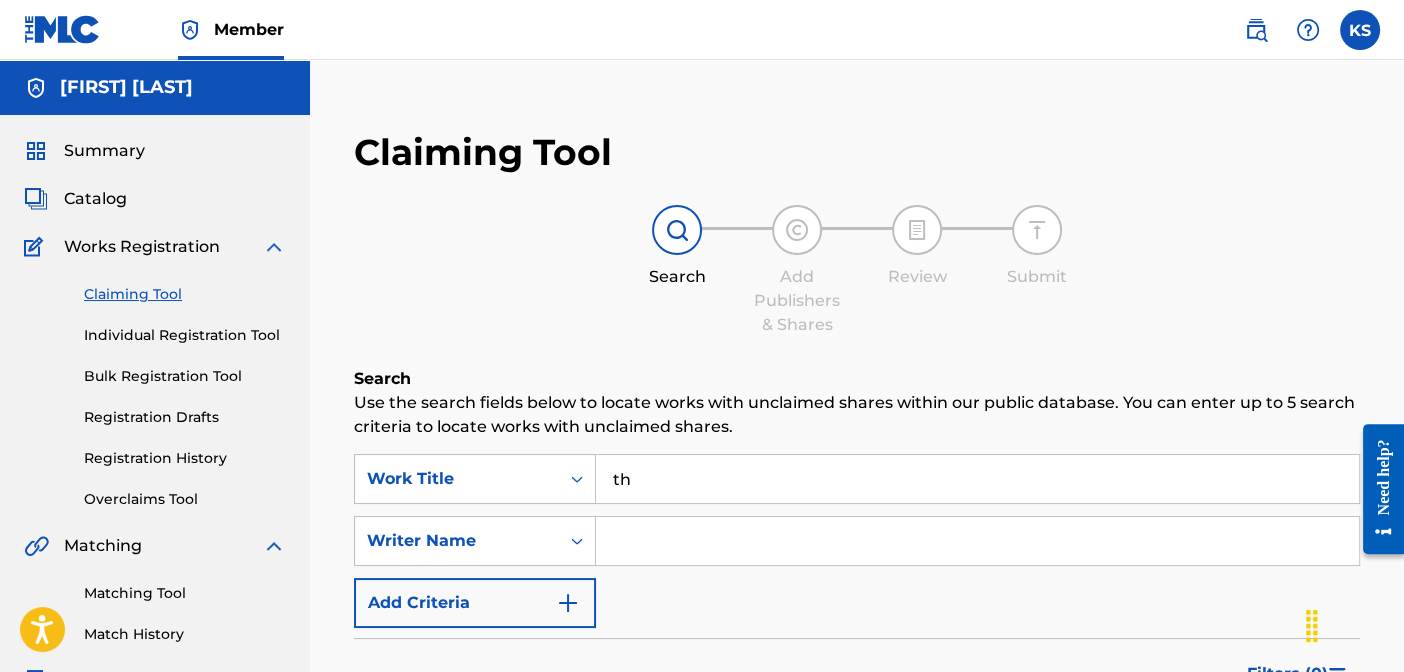 type on "t" 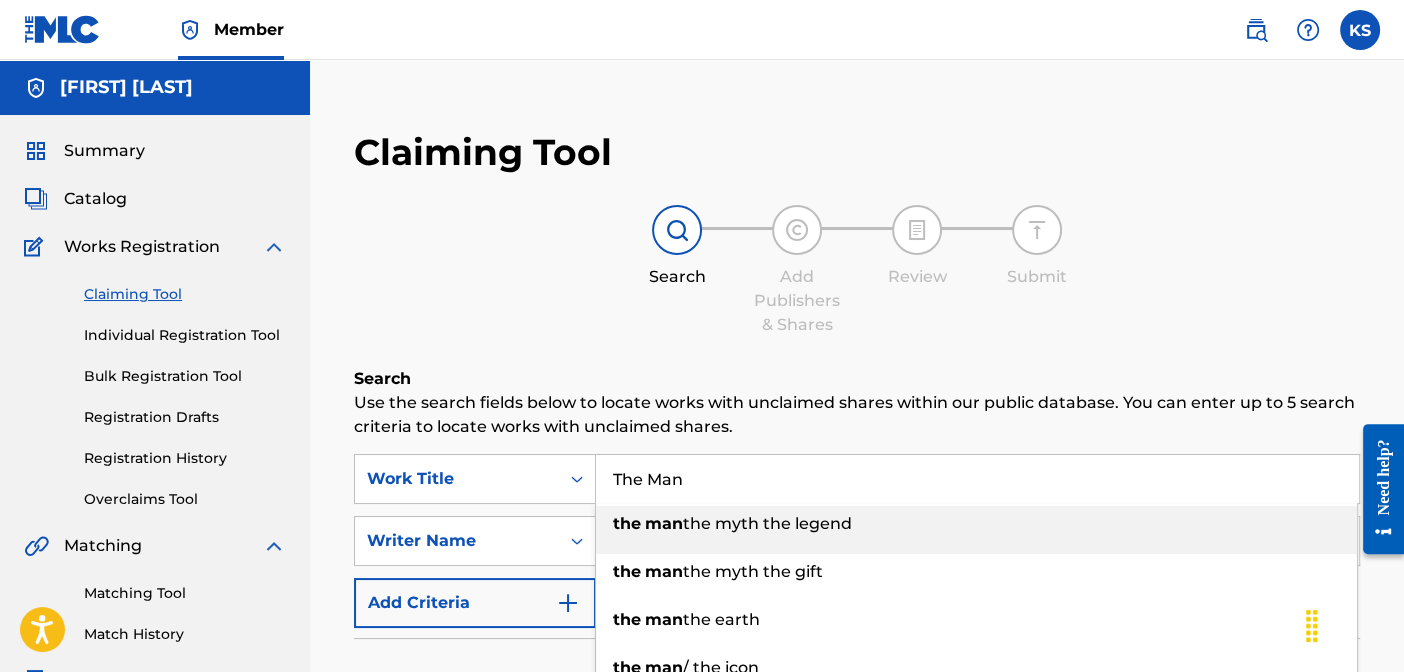 click on "The Man" at bounding box center [977, 479] 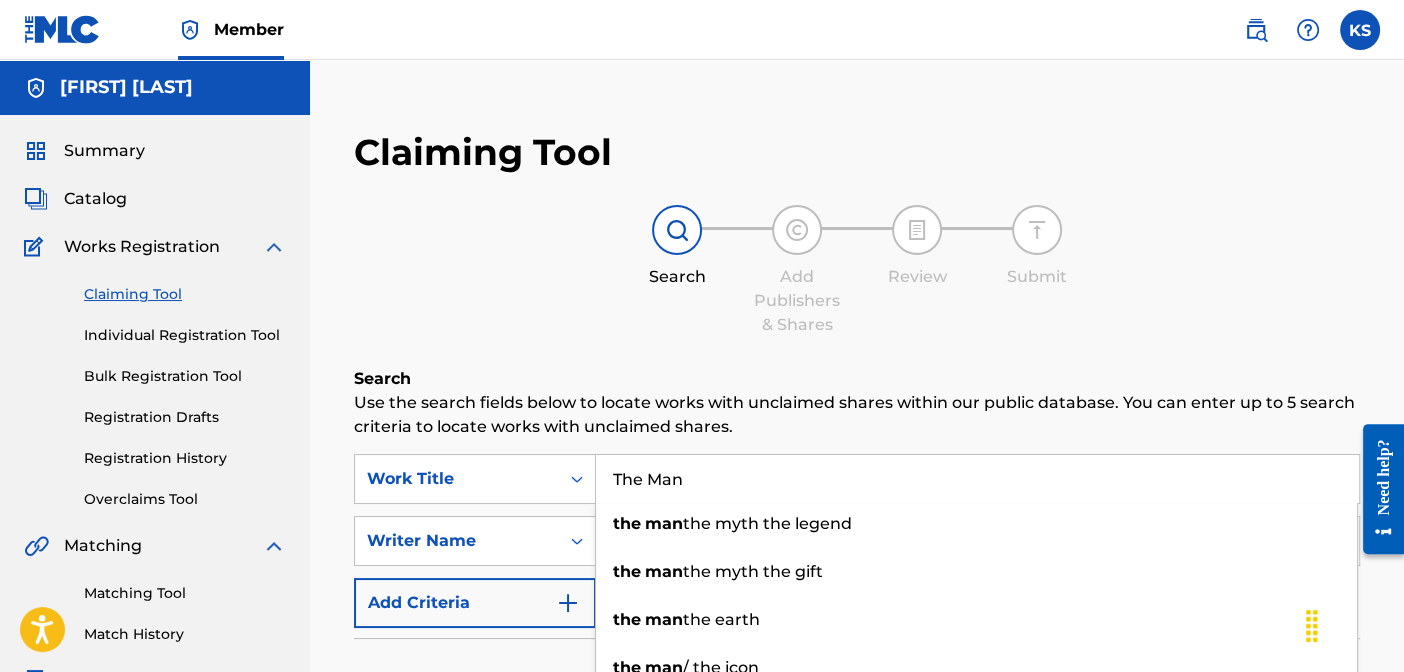 type on "The Man" 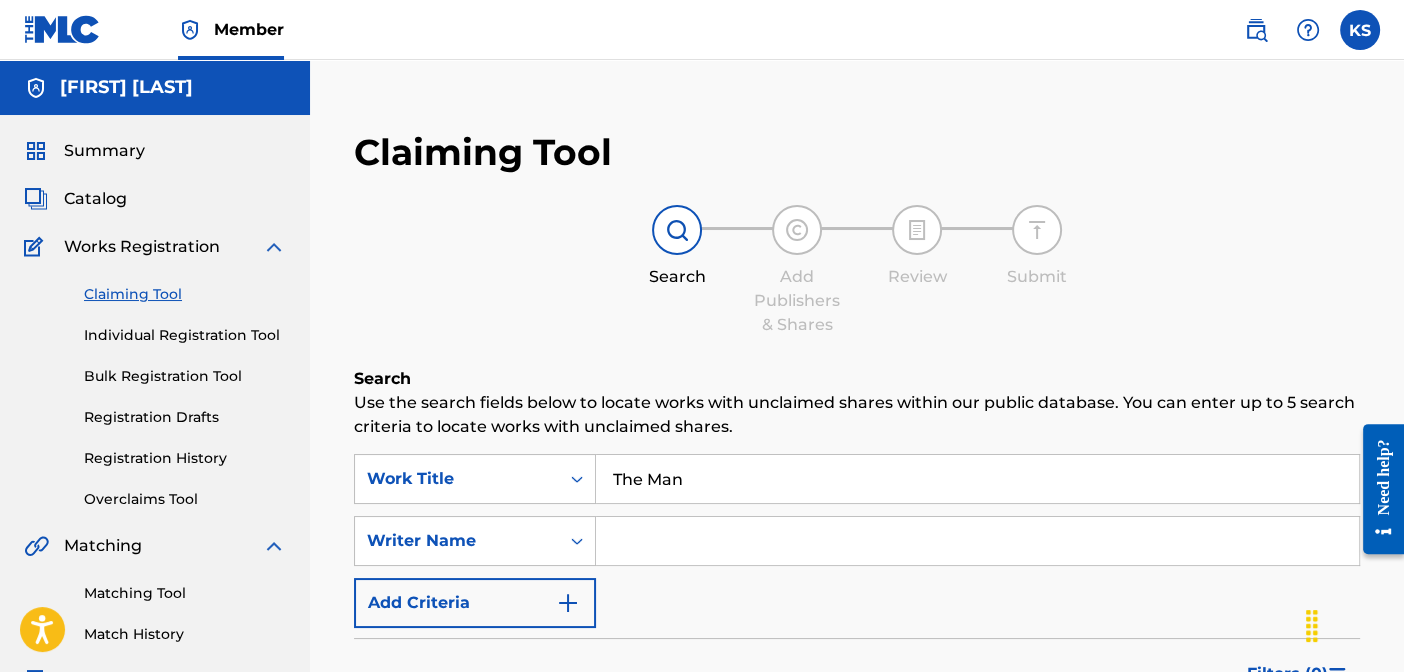 click on "Filters ( 0 )" at bounding box center (857, 674) 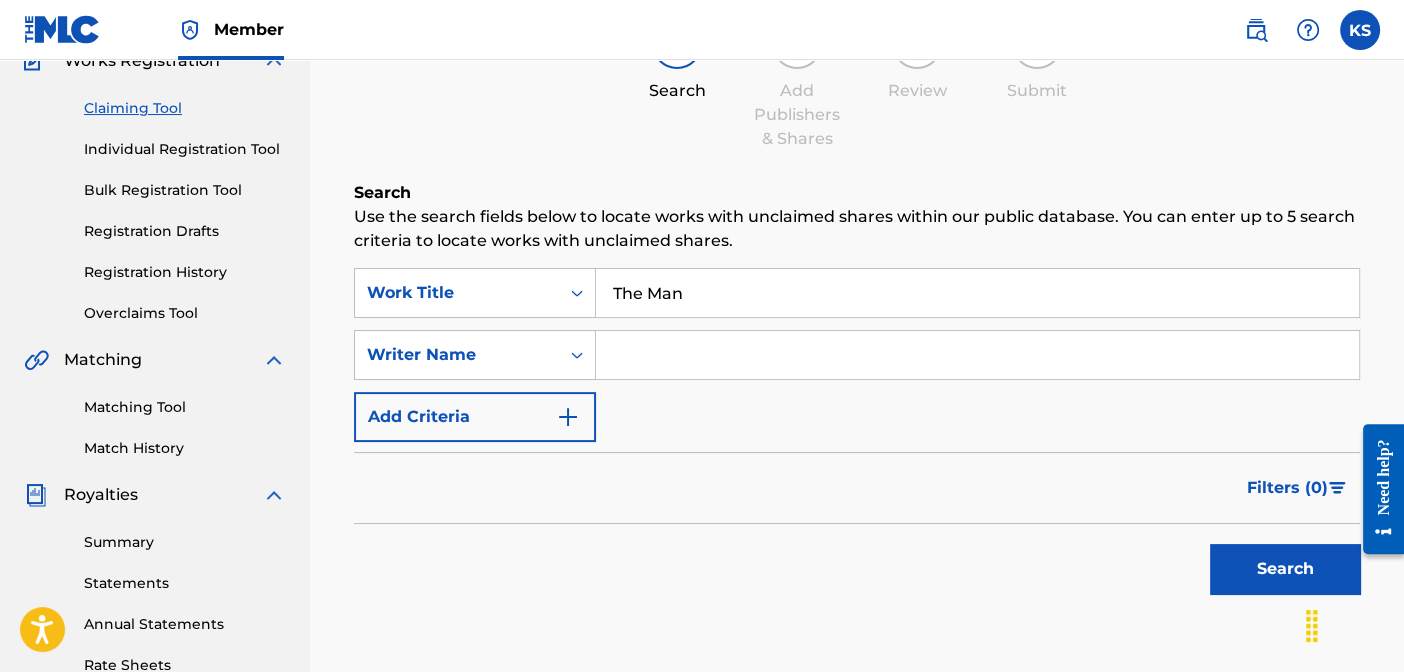 scroll, scrollTop: 299, scrollLeft: 0, axis: vertical 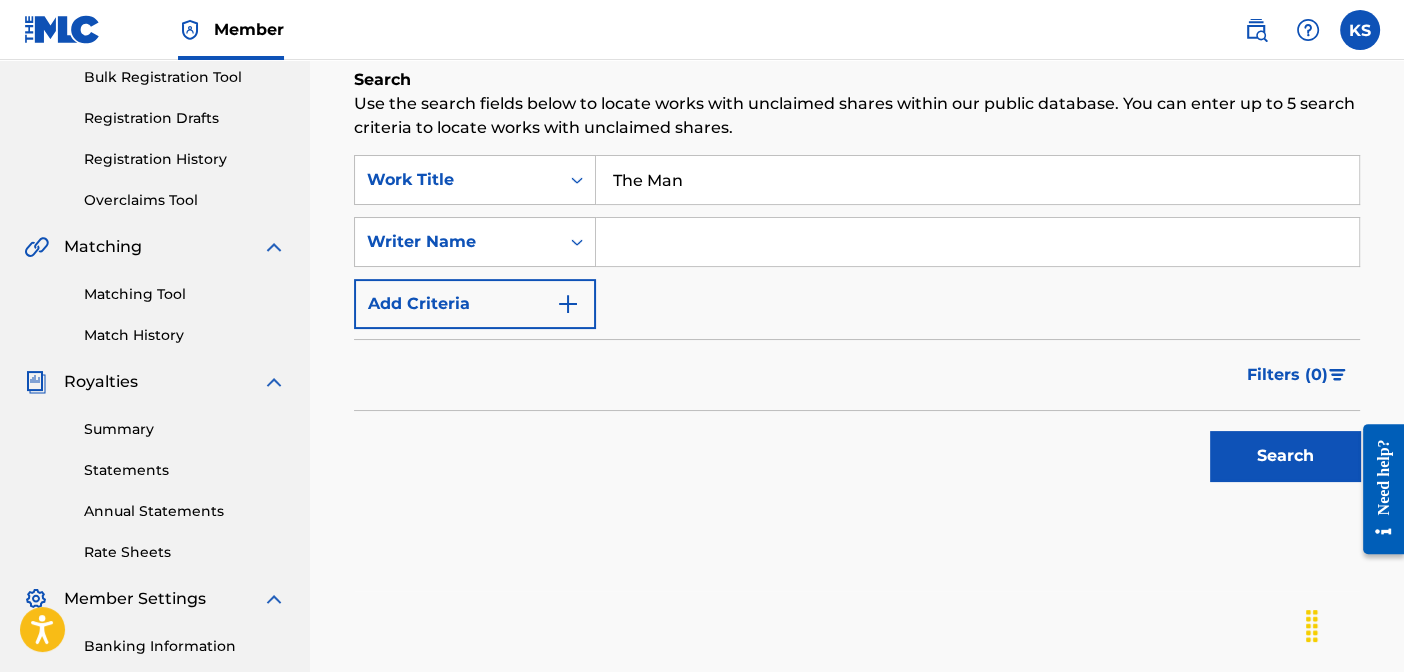 click at bounding box center (977, 242) 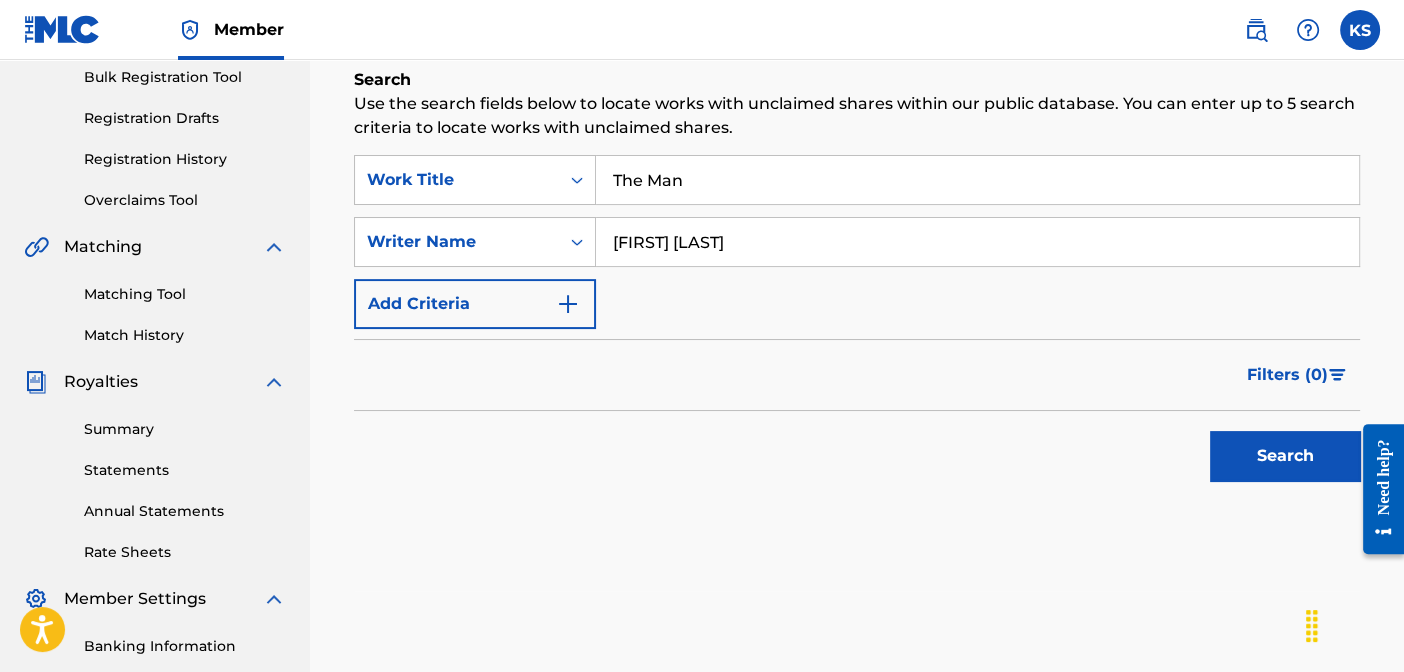 click on "Search" at bounding box center (1285, 456) 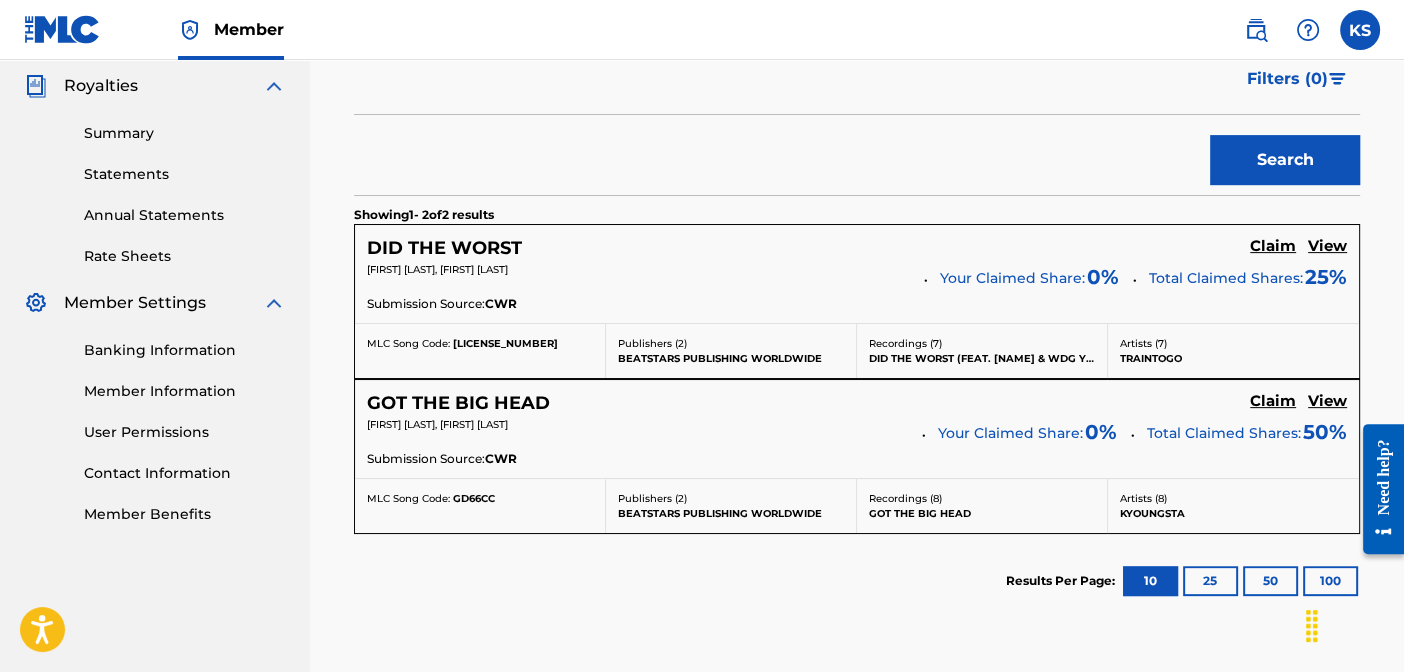 scroll, scrollTop: 599, scrollLeft: 0, axis: vertical 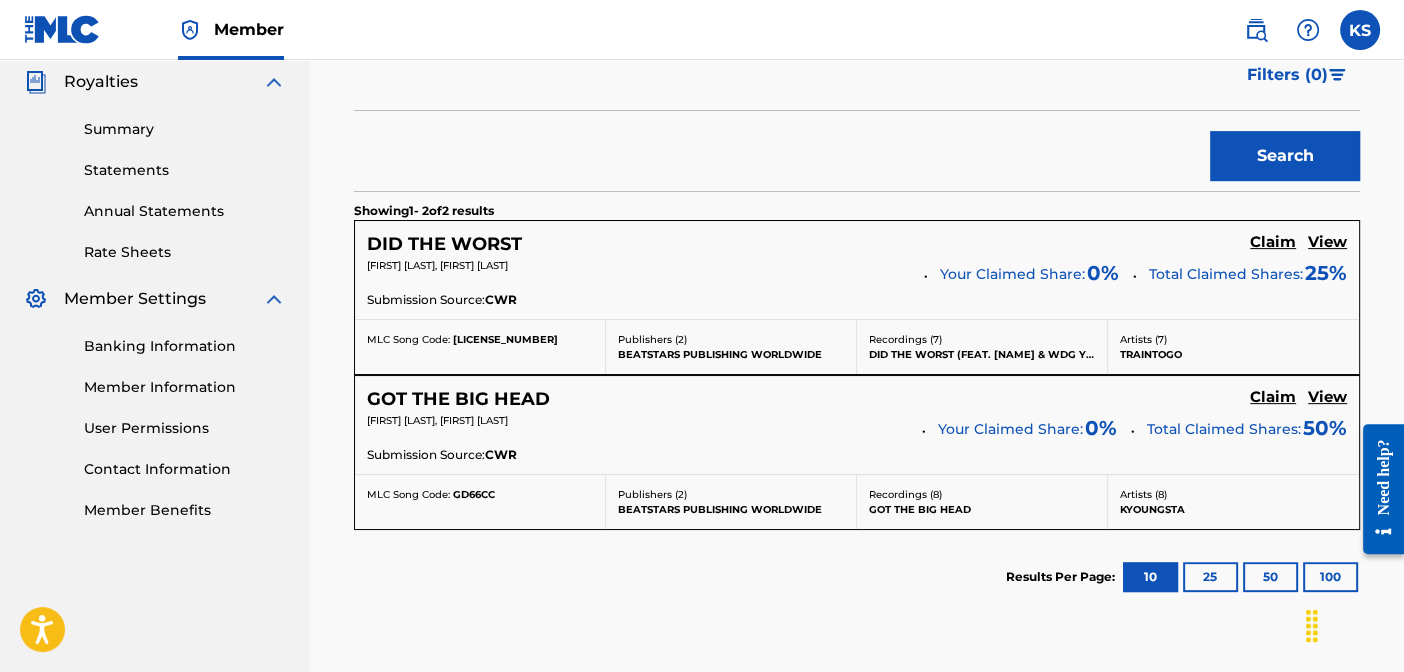 click on "AUBRIEN MEADERS, KELUN SIMMONS Your Claimed Share:  0 % Total Claimed Shares:  50 %" at bounding box center (857, 429) 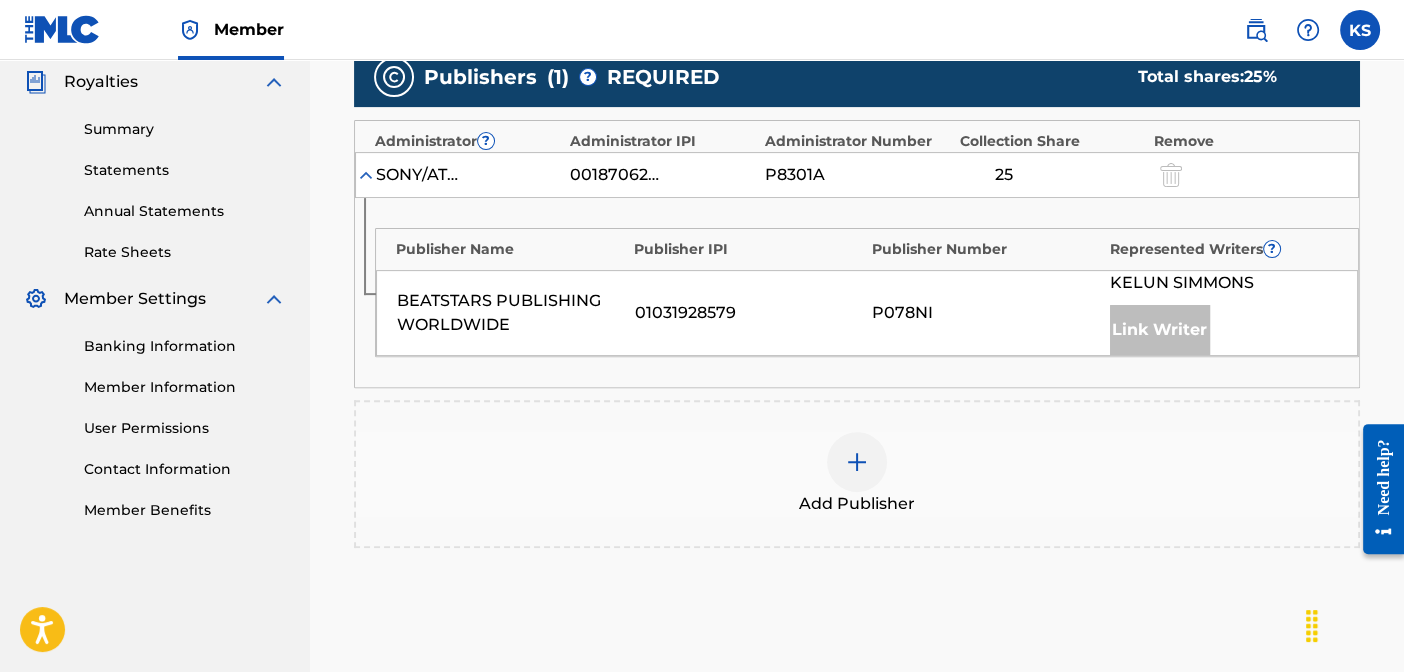 click on "Link Writer" at bounding box center [1160, 330] 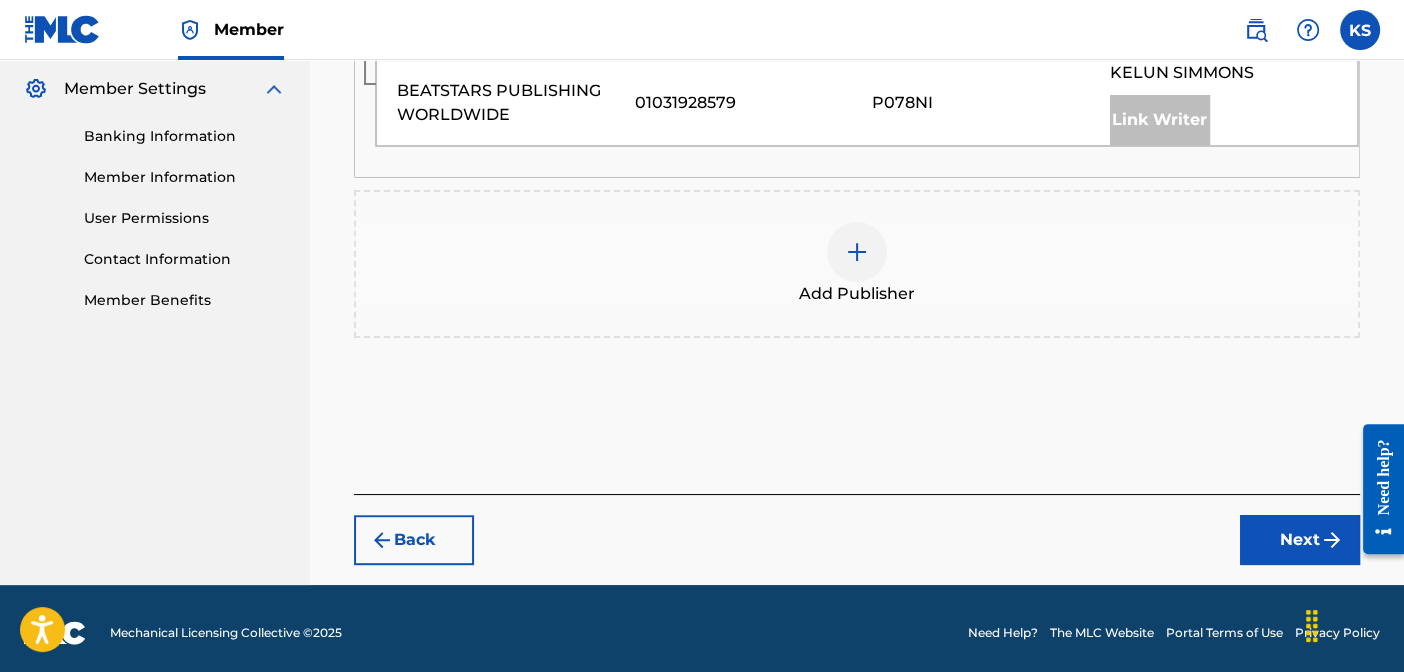 scroll, scrollTop: 813, scrollLeft: 0, axis: vertical 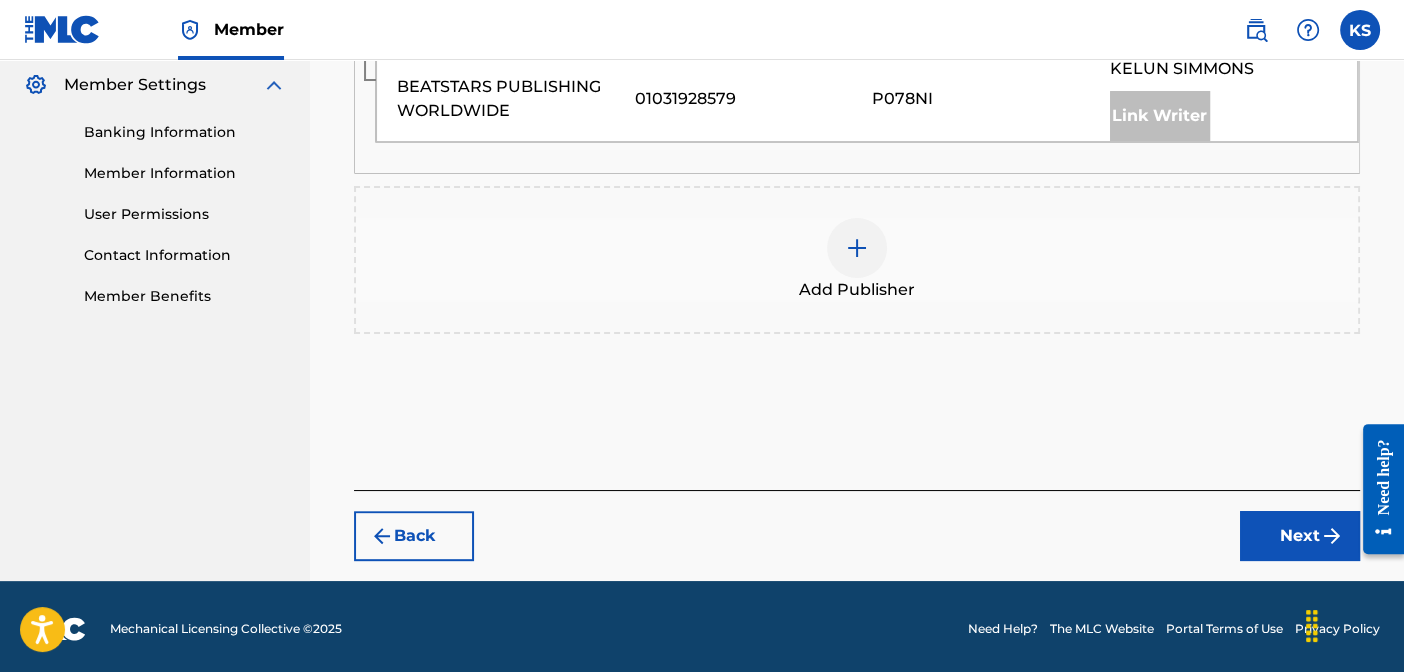click on "Next" at bounding box center (1300, 536) 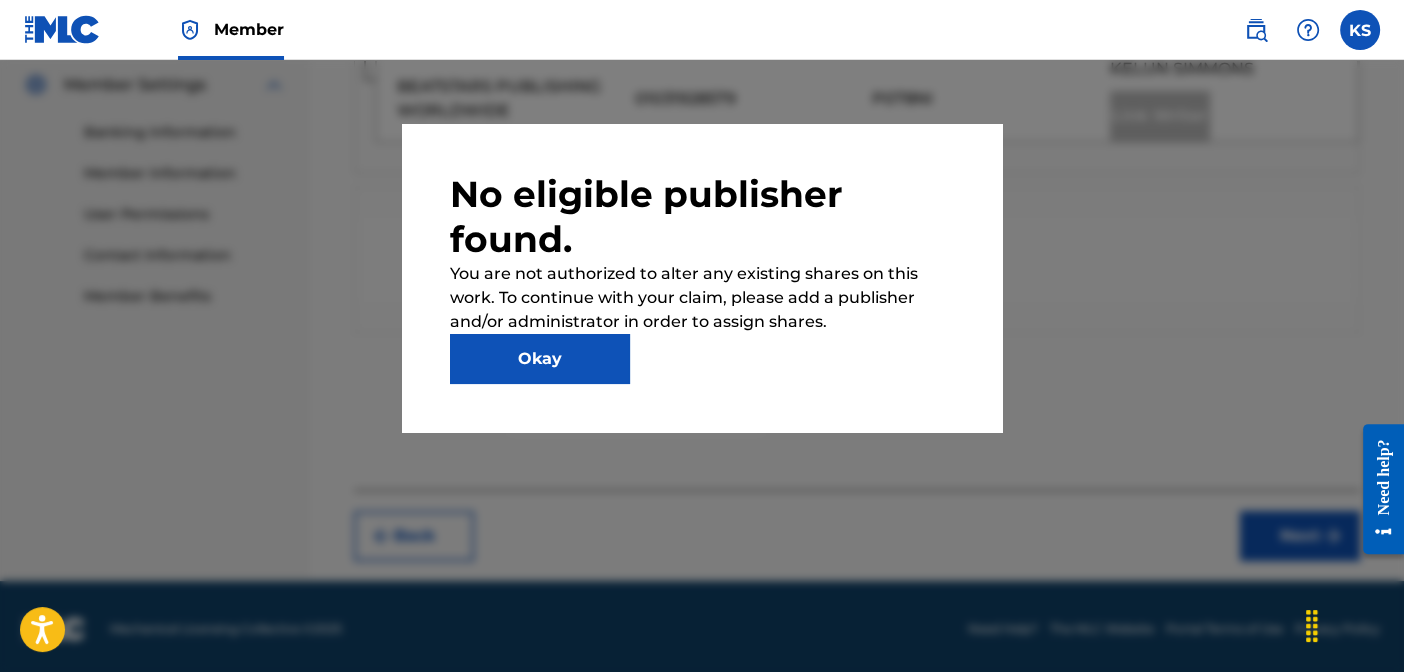 click on "Okay" at bounding box center [540, 359] 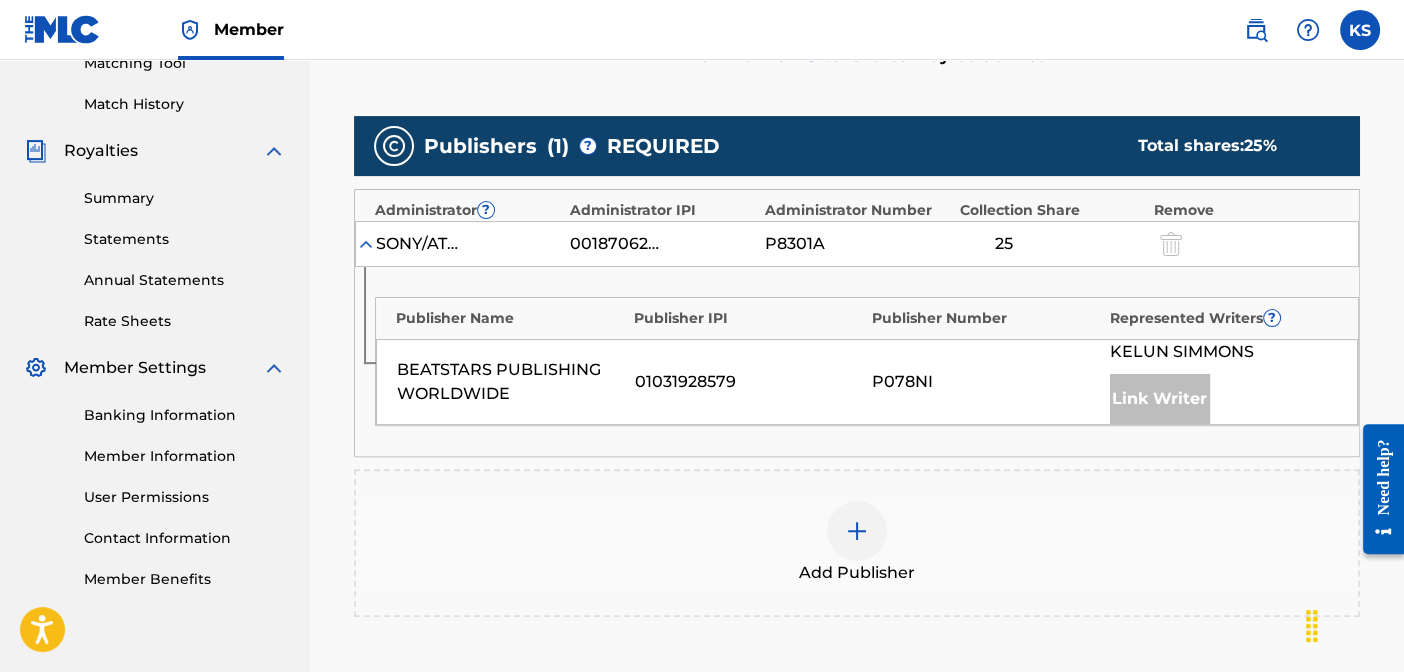 scroll, scrollTop: 513, scrollLeft: 0, axis: vertical 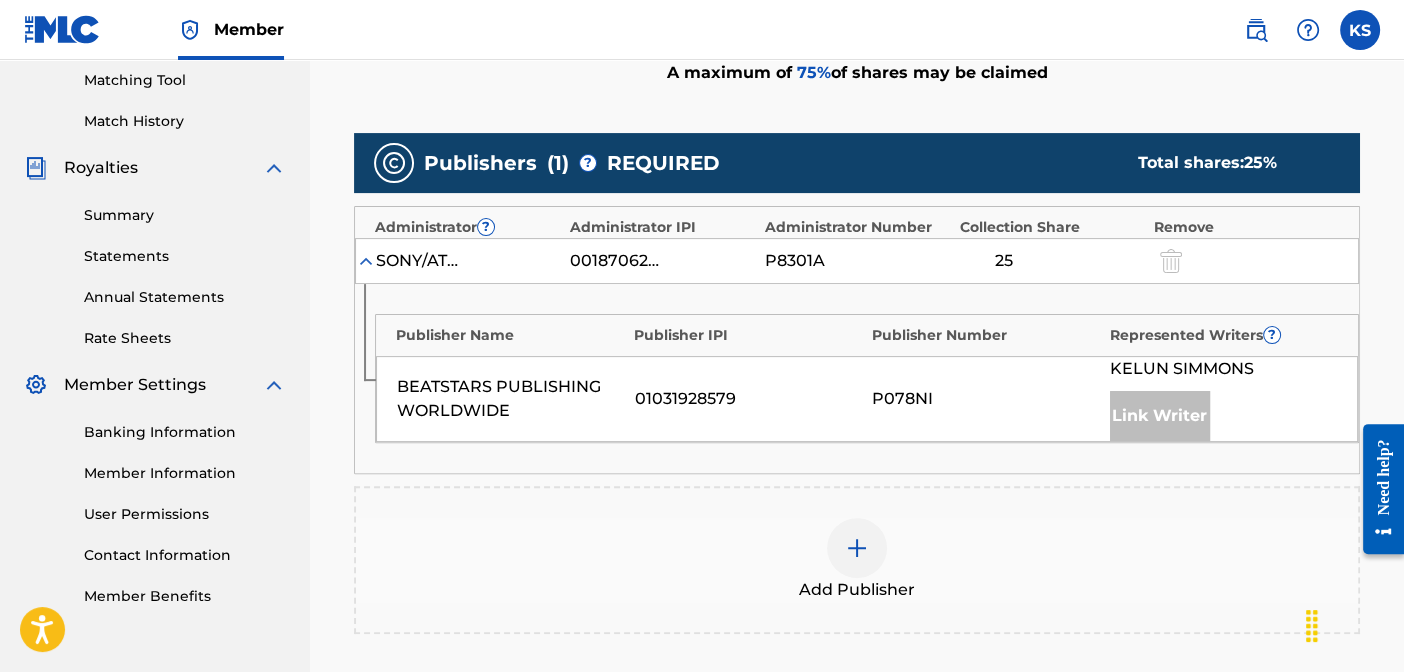 click at bounding box center (857, 548) 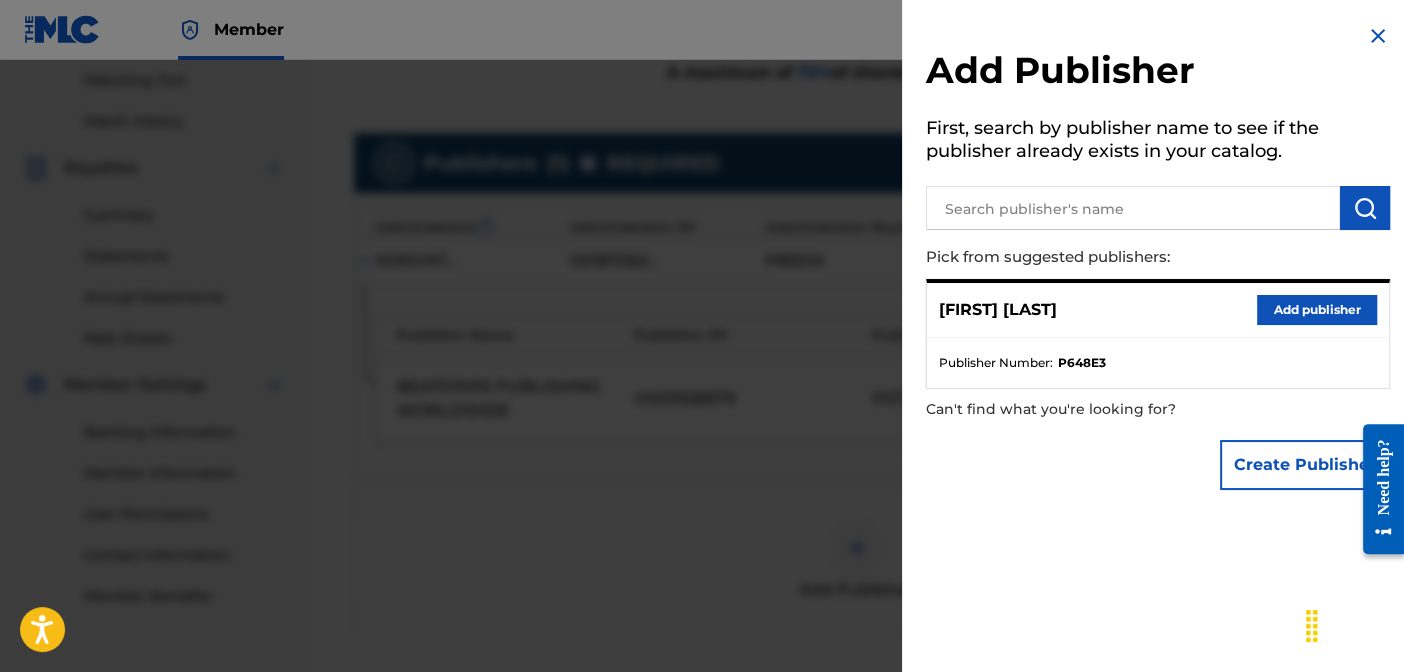 click on "Add publisher" at bounding box center (1317, 310) 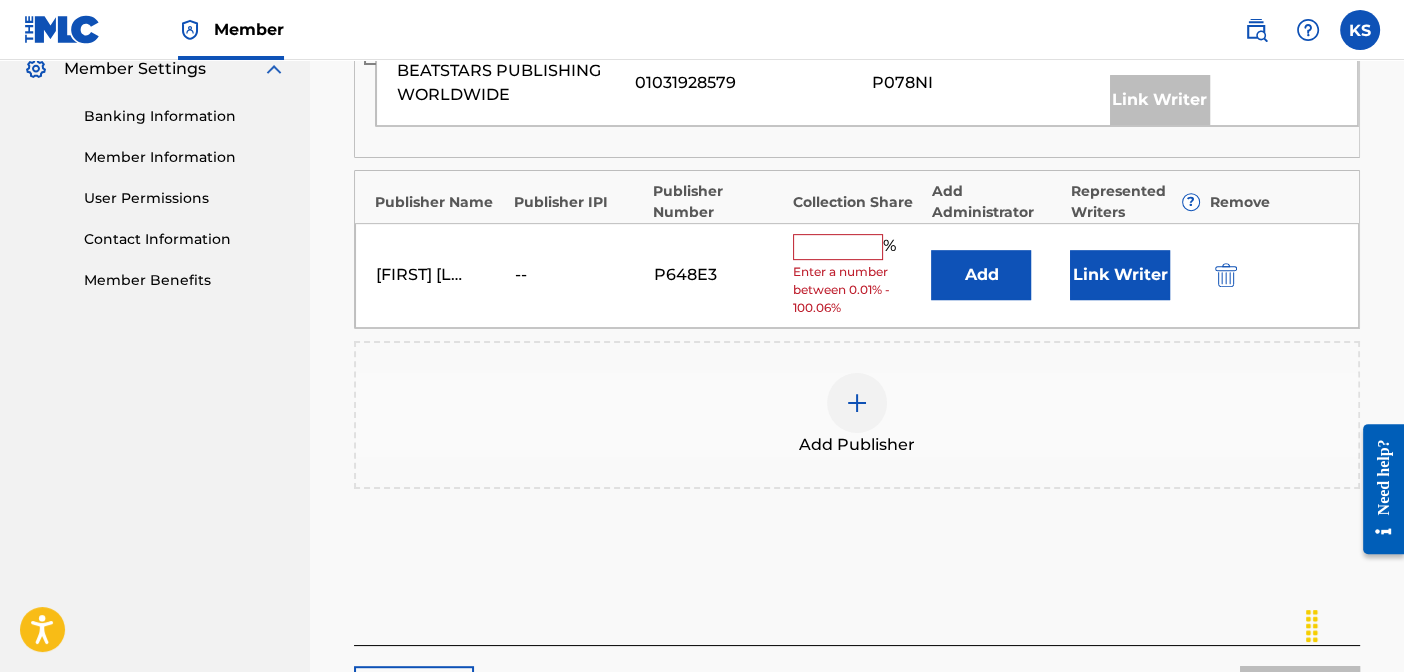 scroll, scrollTop: 913, scrollLeft: 0, axis: vertical 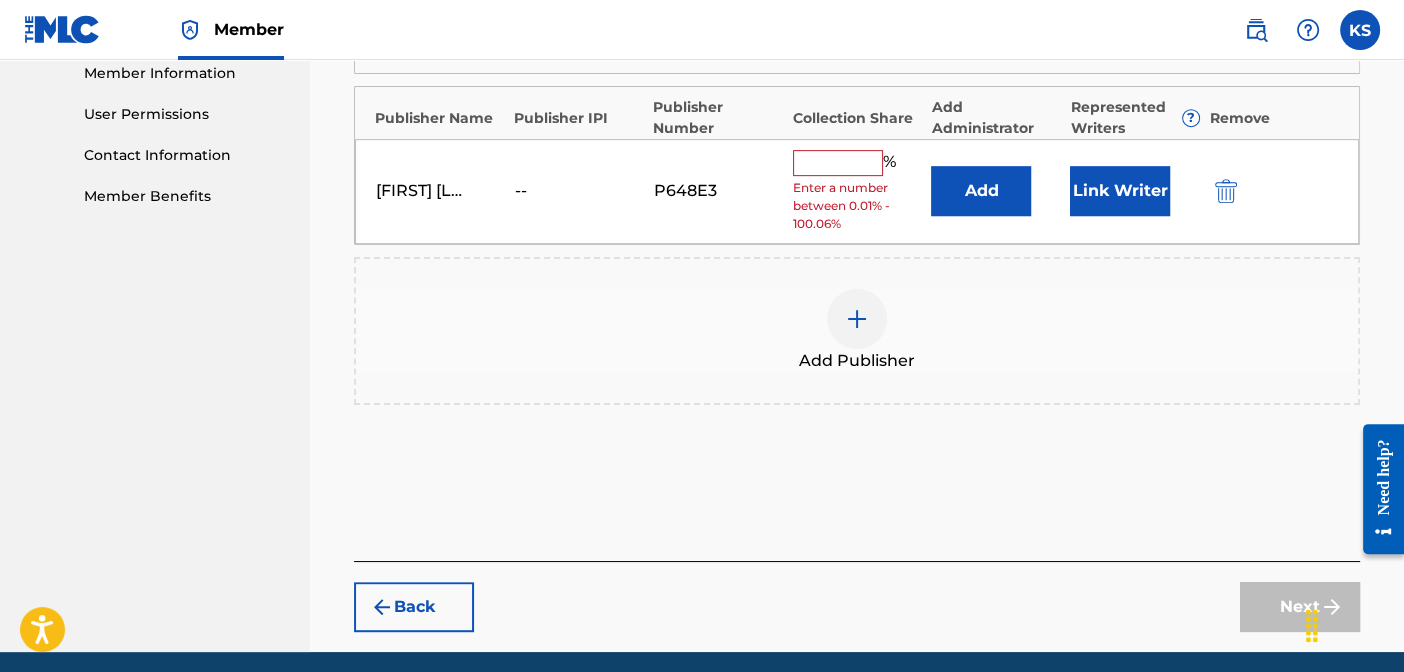 click at bounding box center [838, 163] 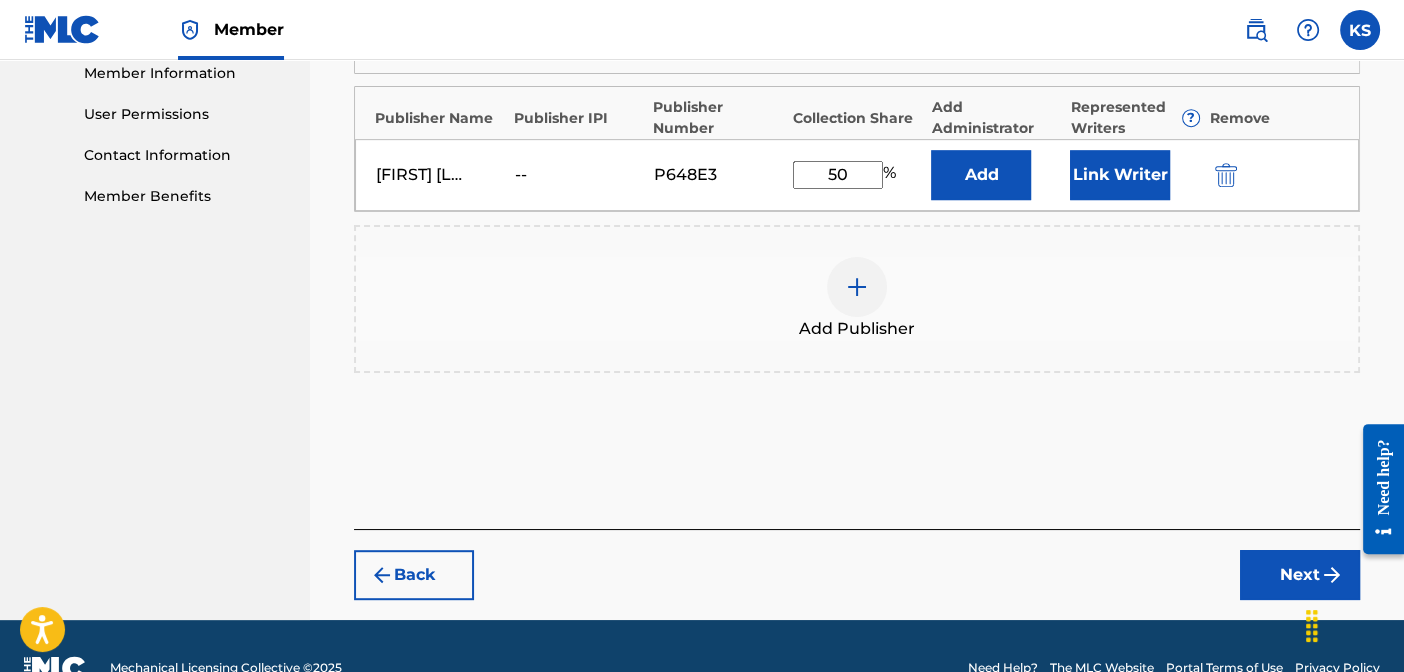 click at bounding box center [1332, 575] 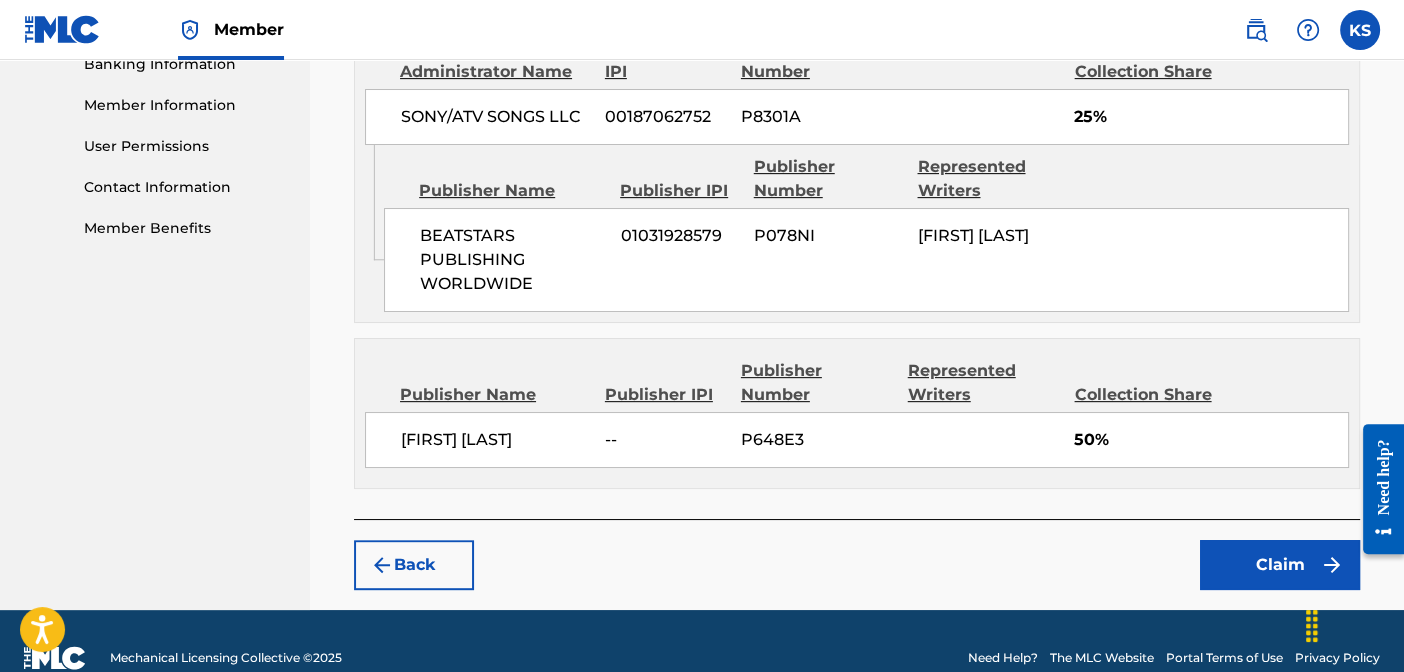 scroll, scrollTop: 889, scrollLeft: 0, axis: vertical 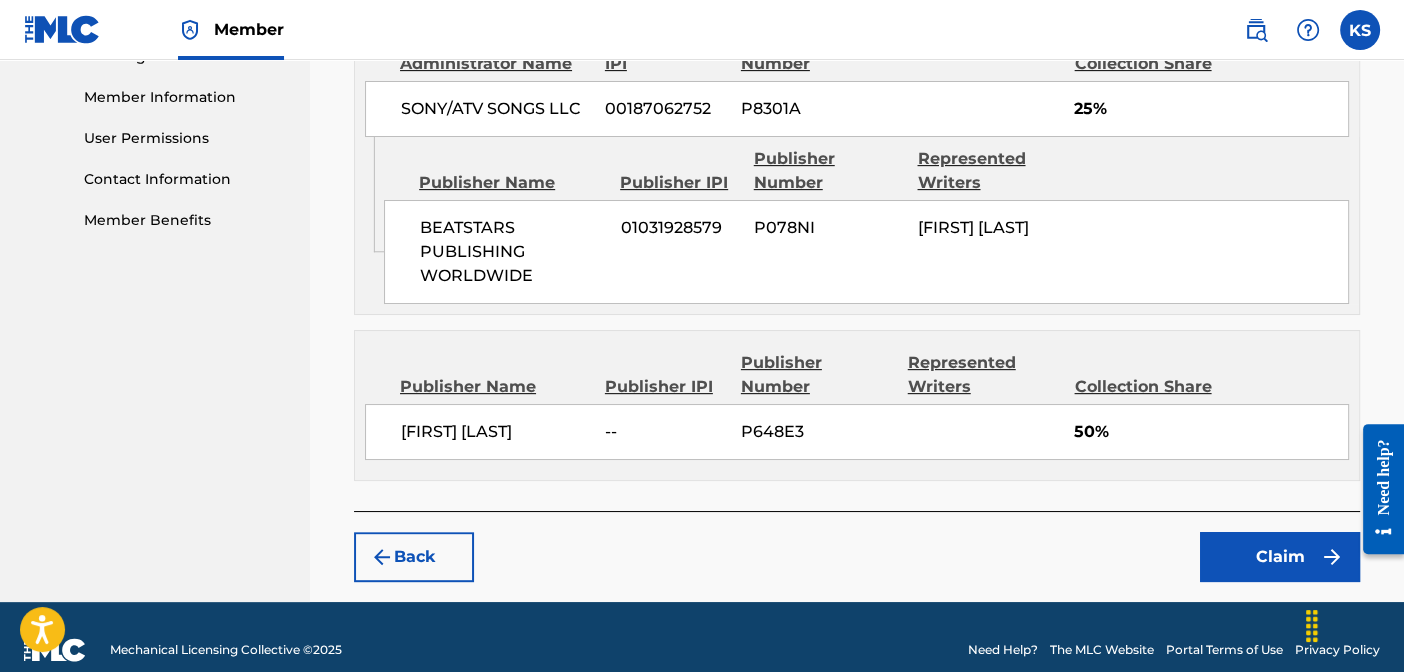 click on "Claim" at bounding box center (1280, 557) 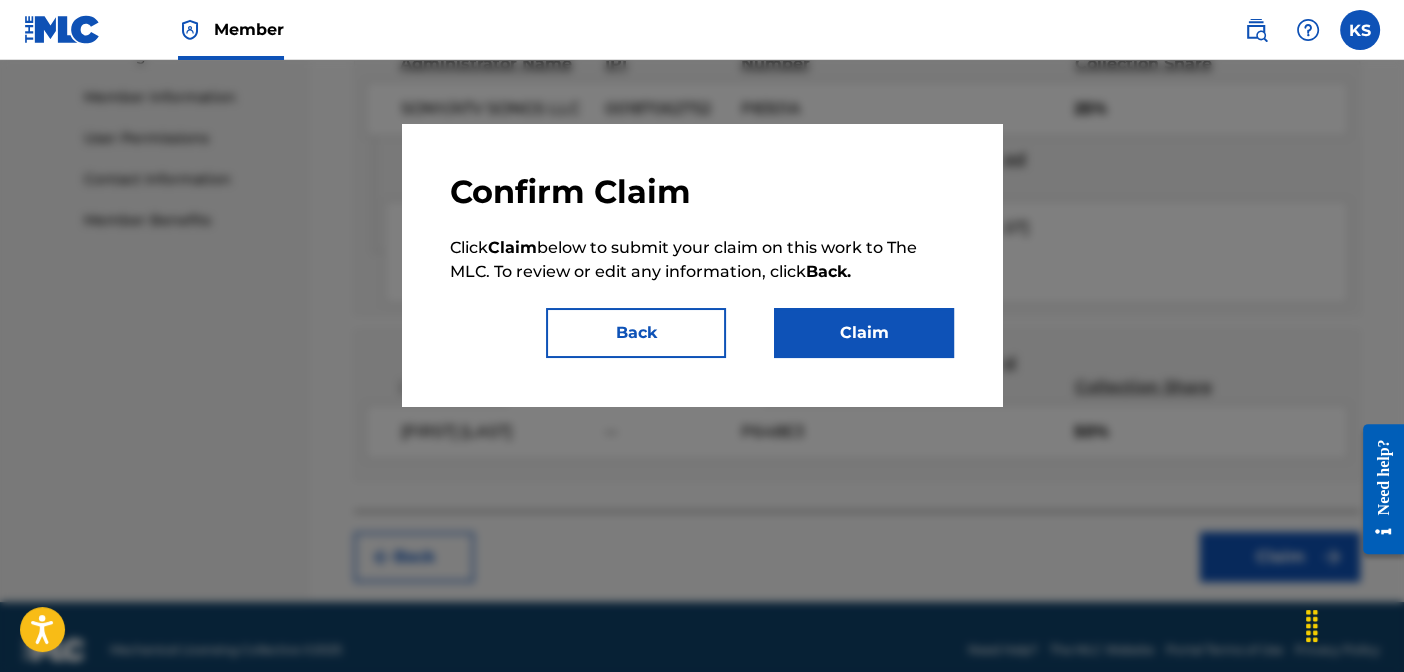 click on "Claim" at bounding box center (864, 333) 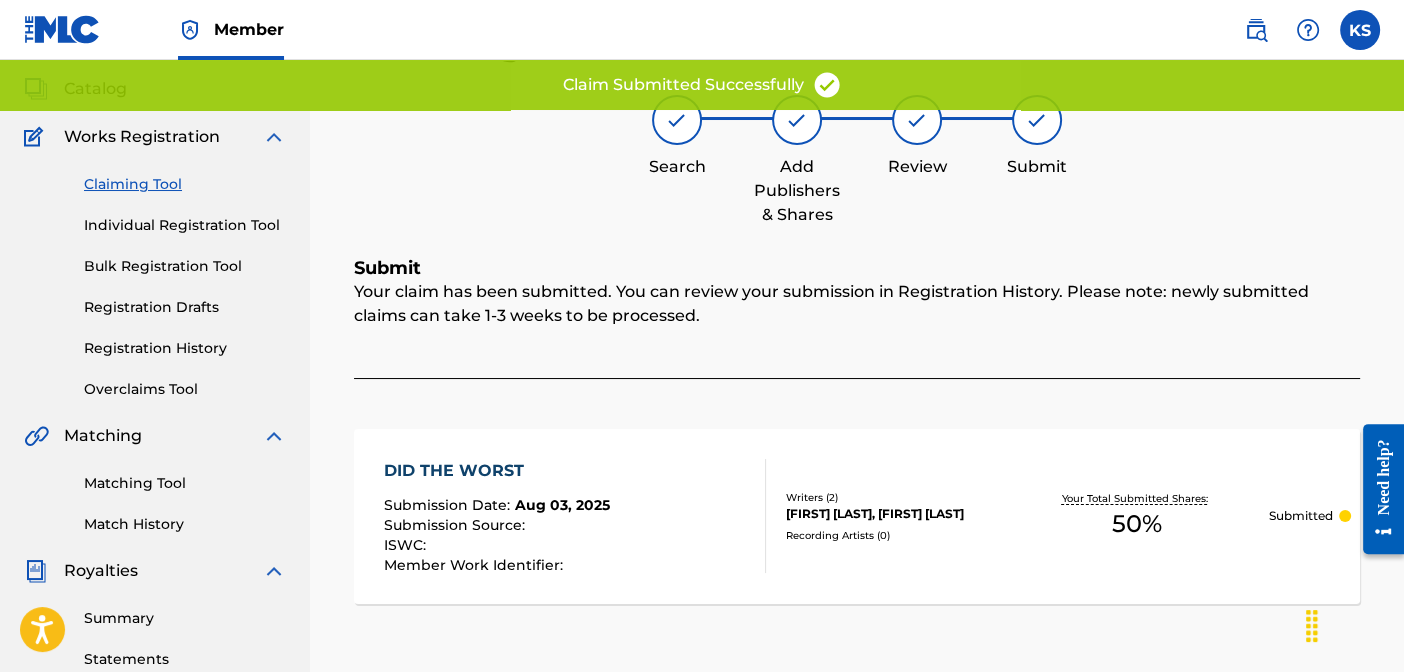 scroll, scrollTop: 67, scrollLeft: 0, axis: vertical 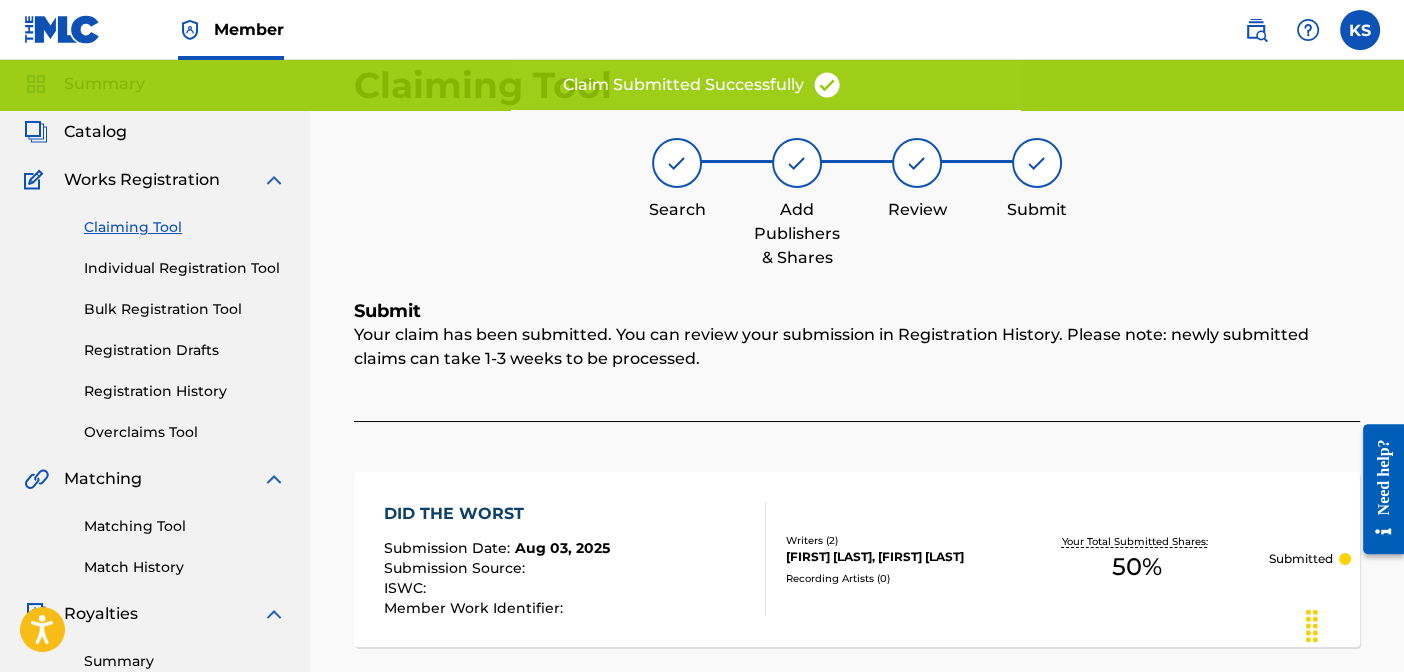 click on "Catalog" at bounding box center [155, 132] 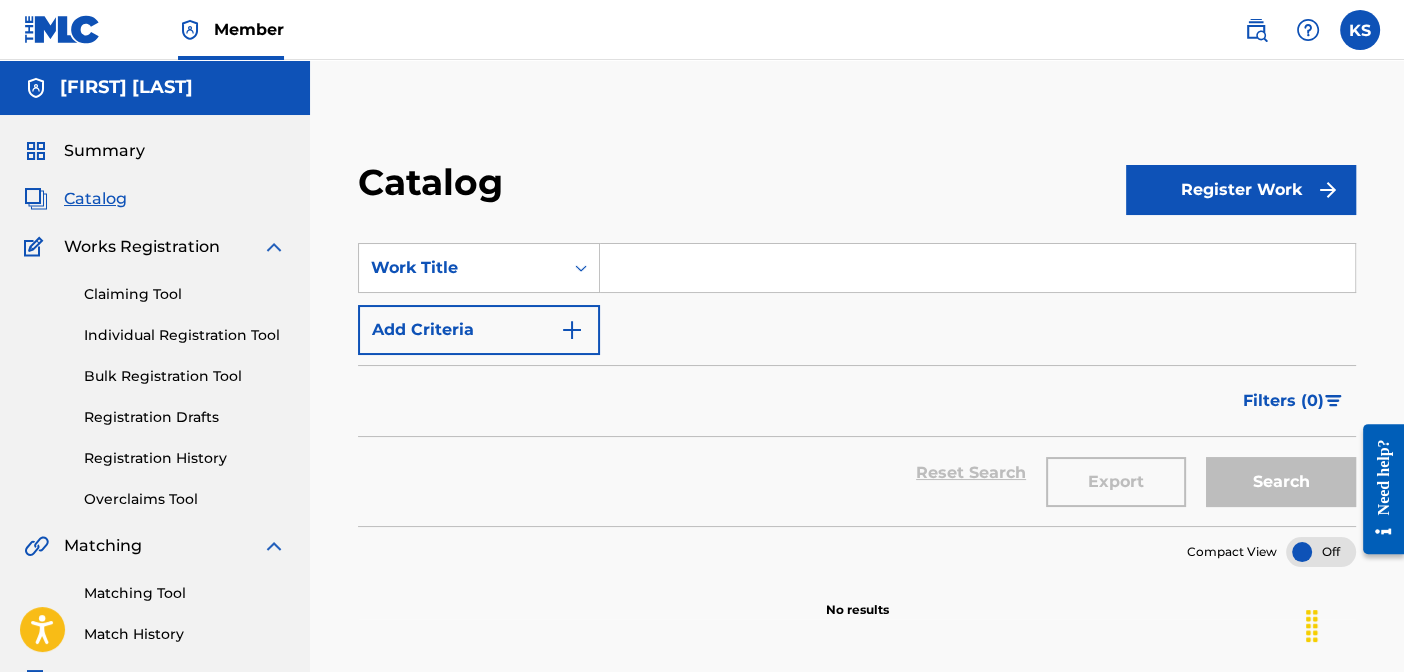 click on "Summary" at bounding box center [104, 151] 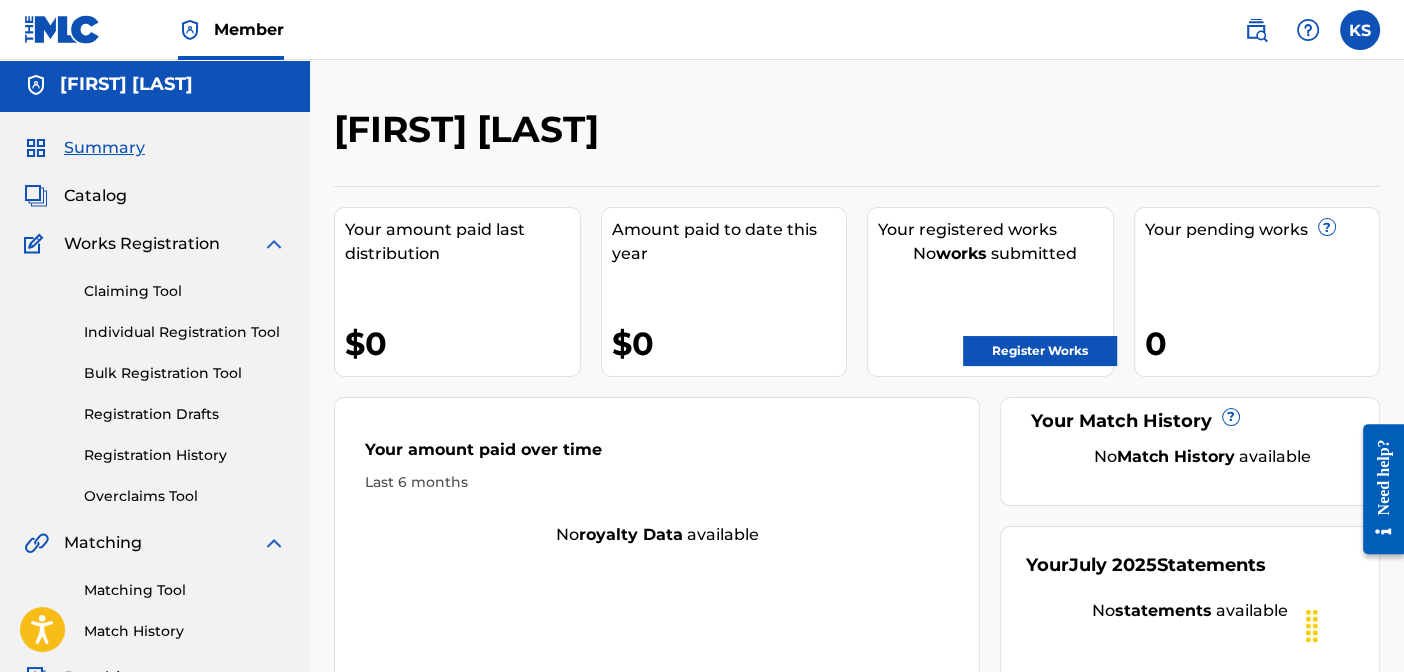 scroll, scrollTop: 0, scrollLeft: 0, axis: both 